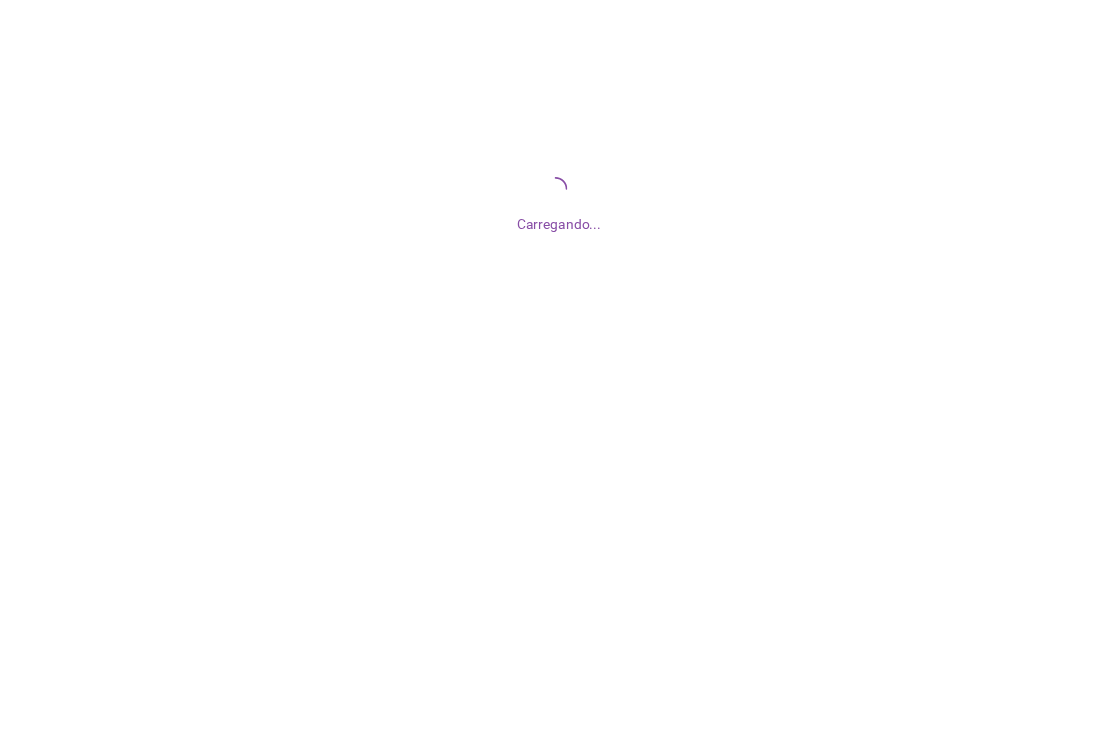 scroll, scrollTop: 0, scrollLeft: 0, axis: both 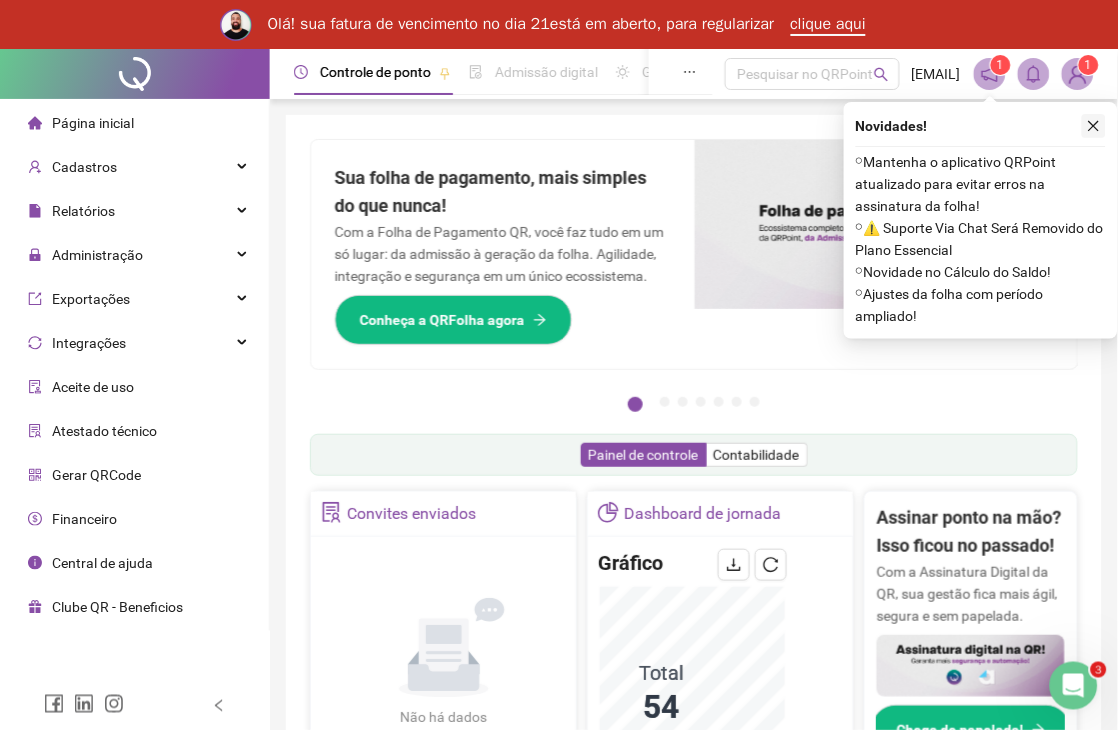 click 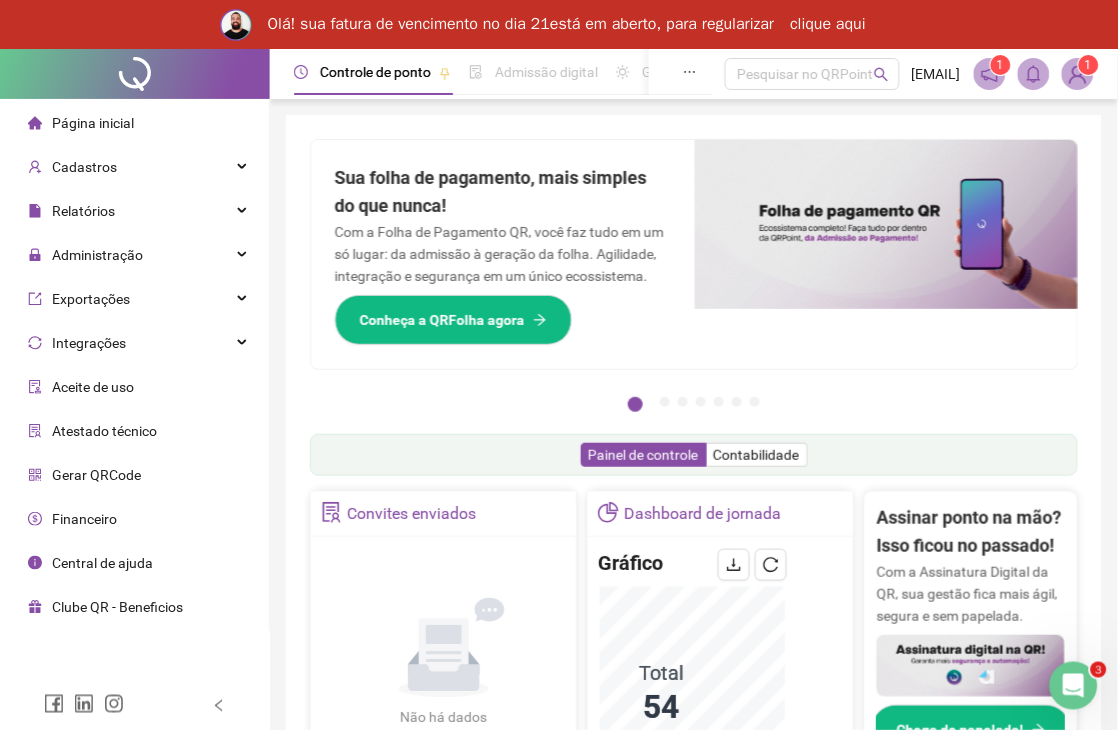 click on "clique aqui" at bounding box center (829, 25) 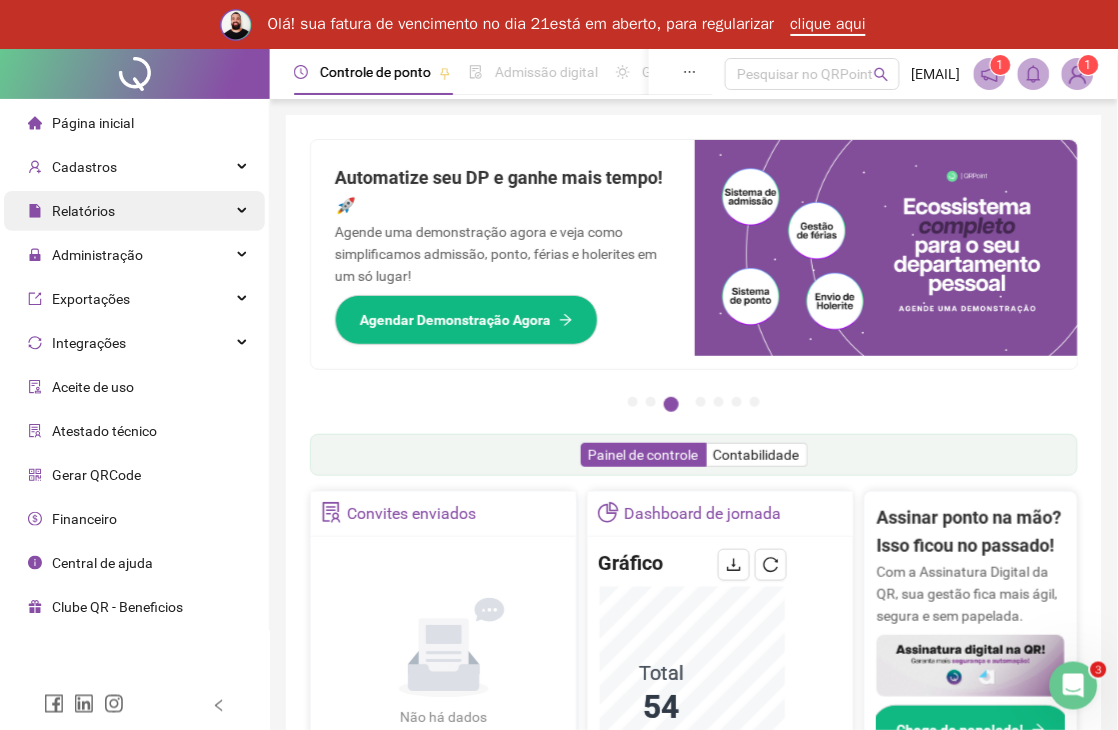 click on "Relatórios" at bounding box center [134, 211] 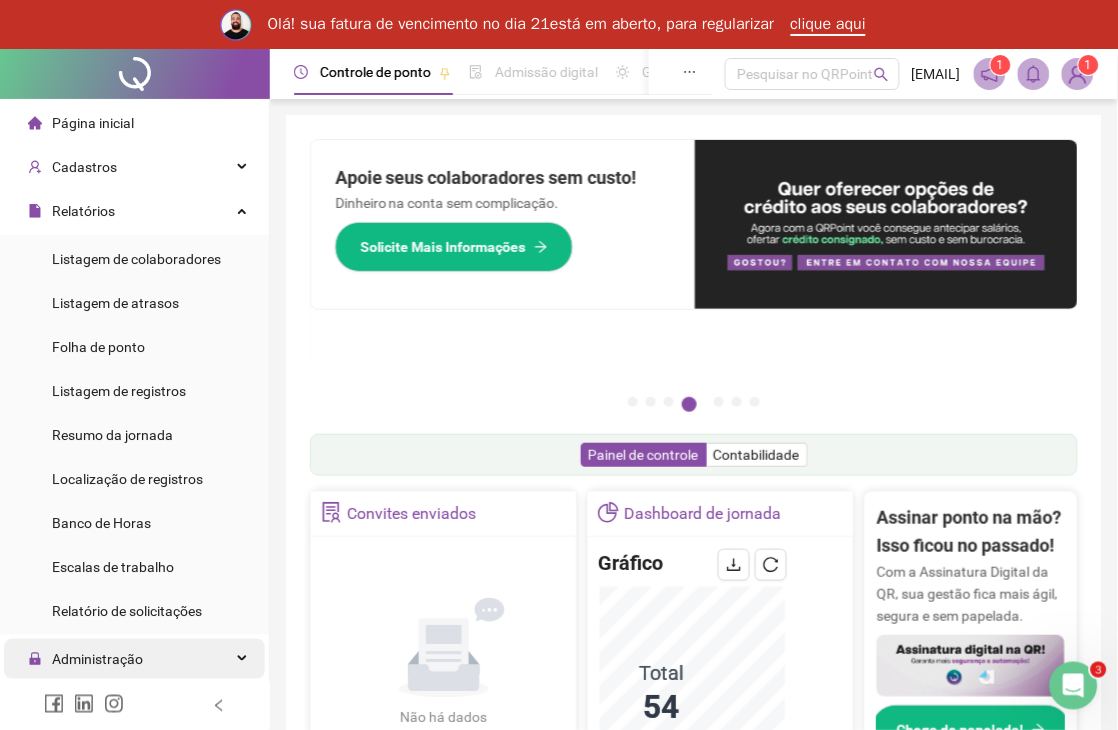 click on "Administração" at bounding box center [97, 659] 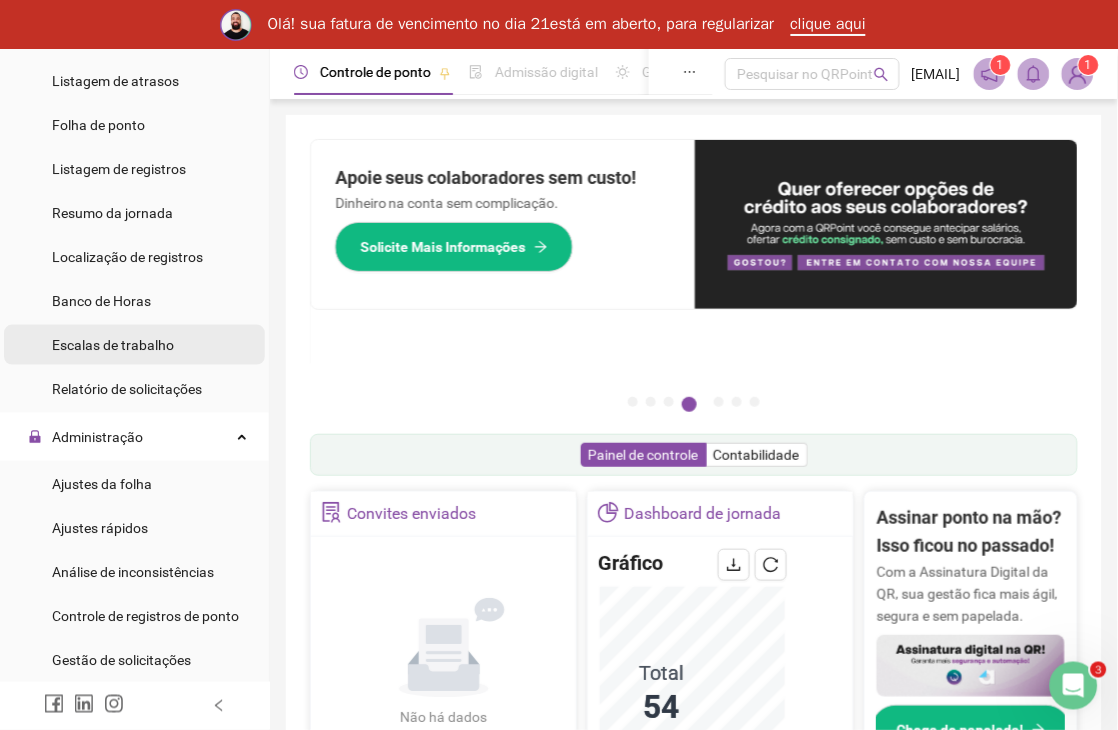 scroll, scrollTop: 333, scrollLeft: 0, axis: vertical 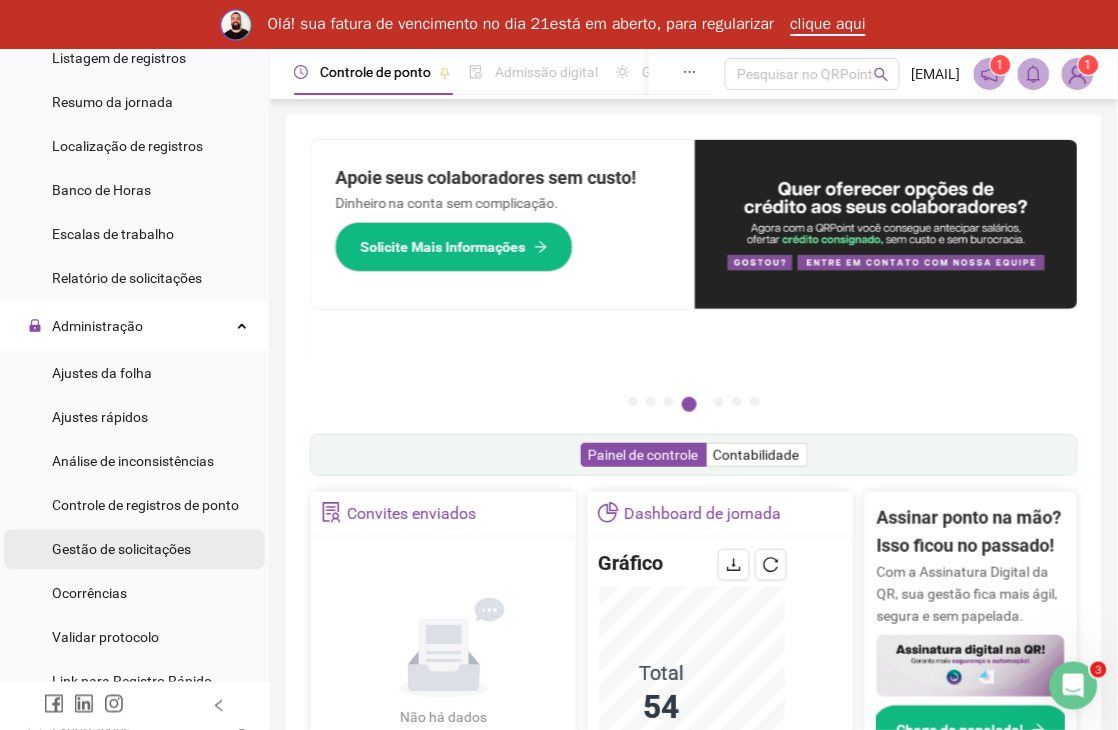 click on "Gestão de solicitações" at bounding box center (121, 550) 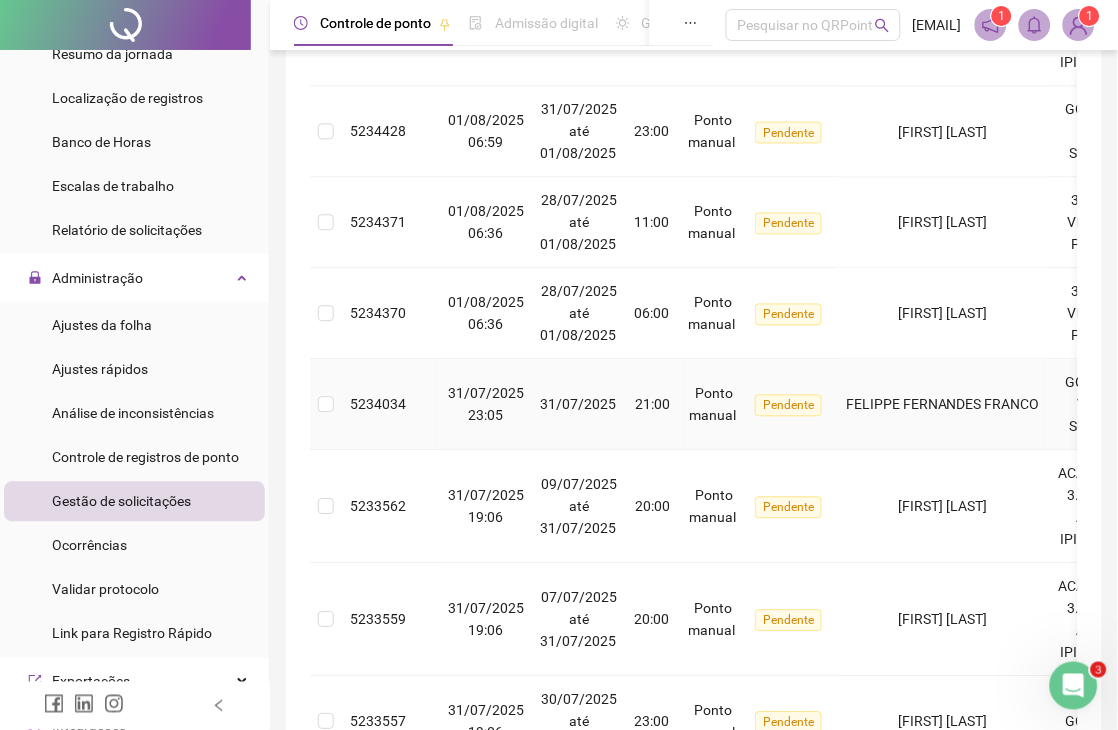scroll, scrollTop: 777, scrollLeft: 0, axis: vertical 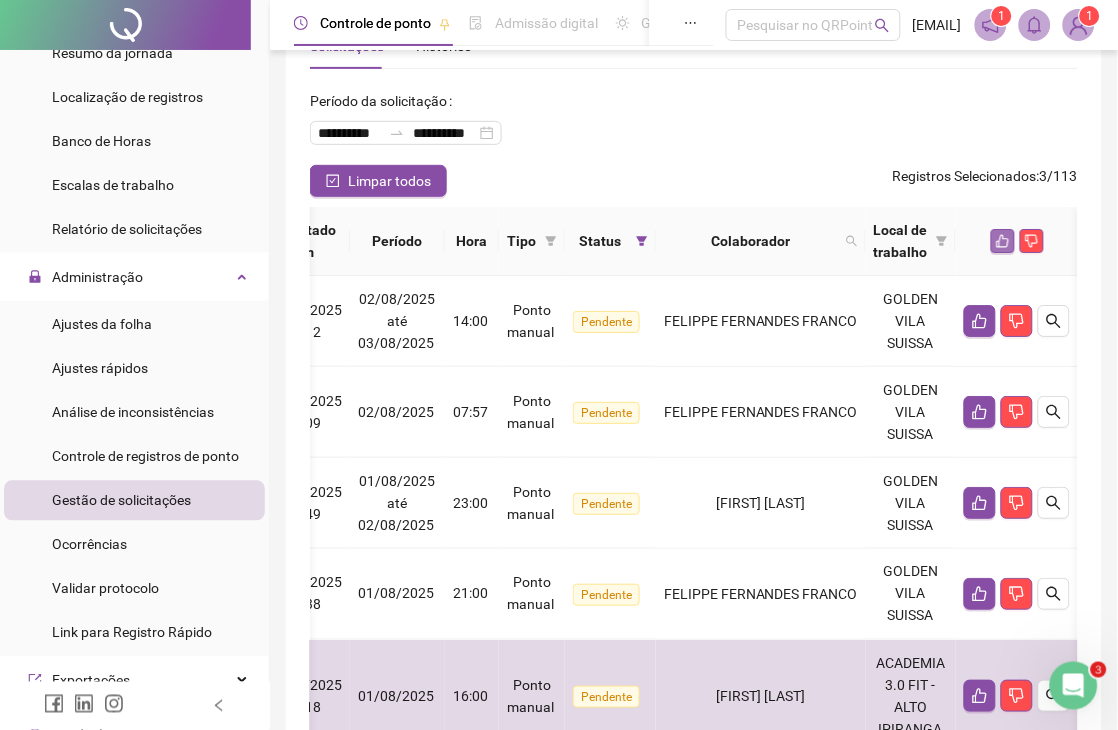 click 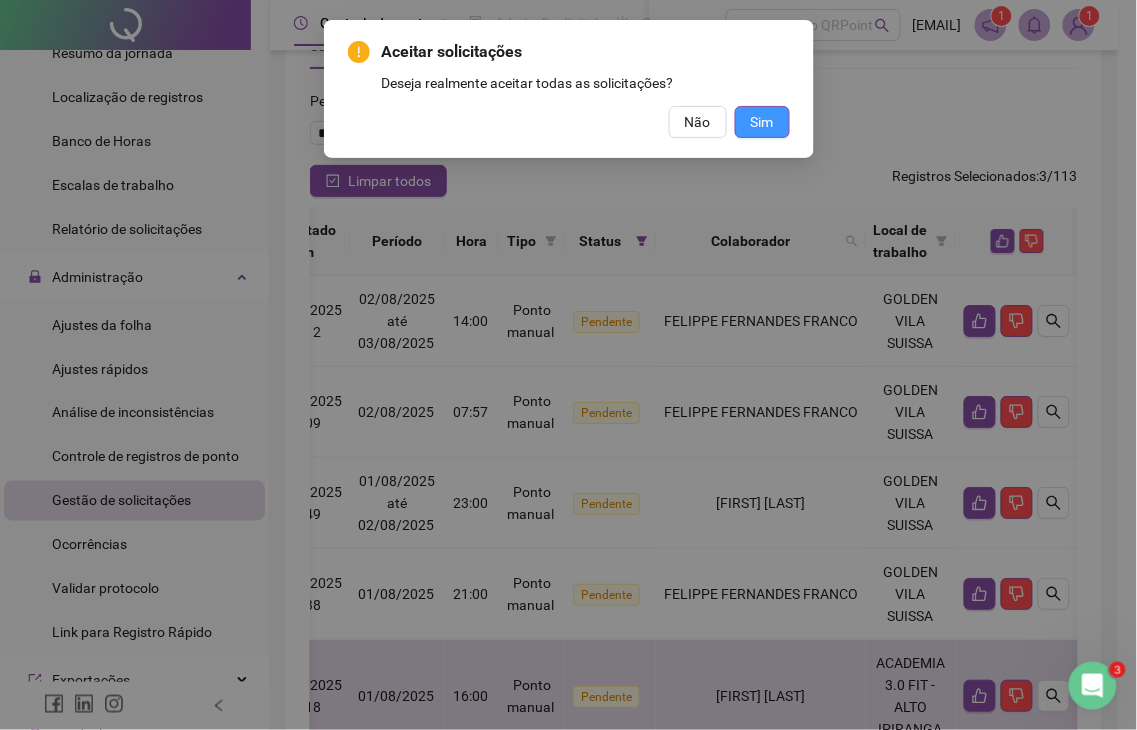 click on "Sim" at bounding box center (762, 122) 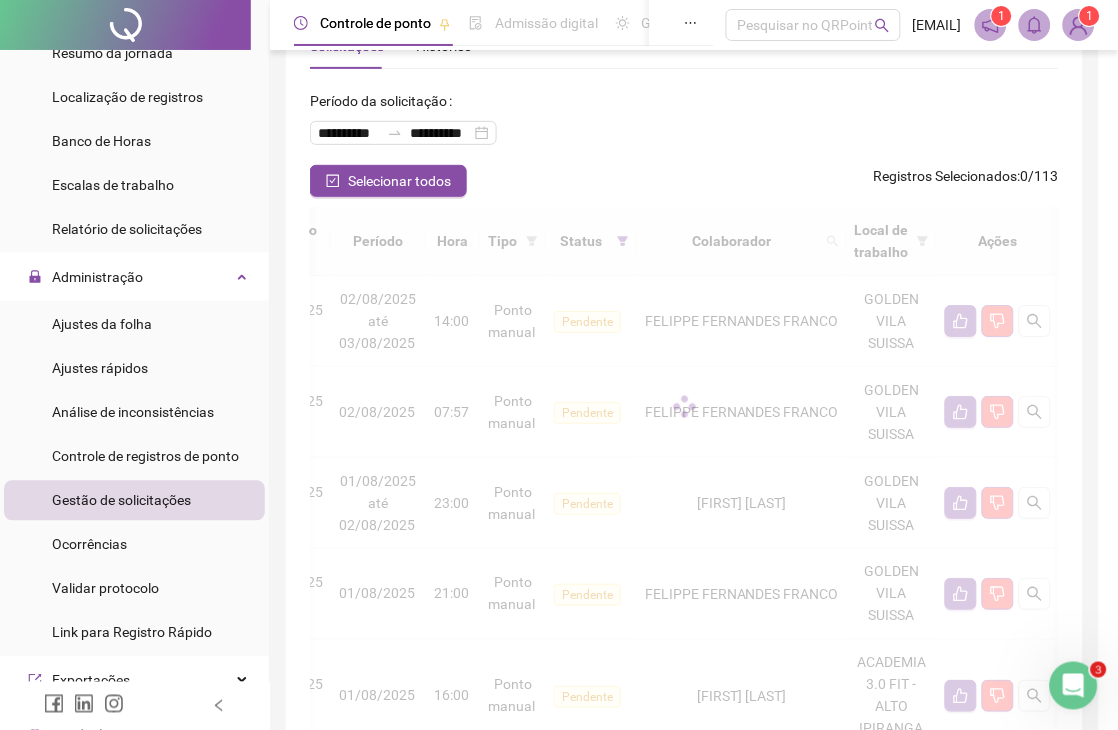 scroll, scrollTop: 0, scrollLeft: 185, axis: horizontal 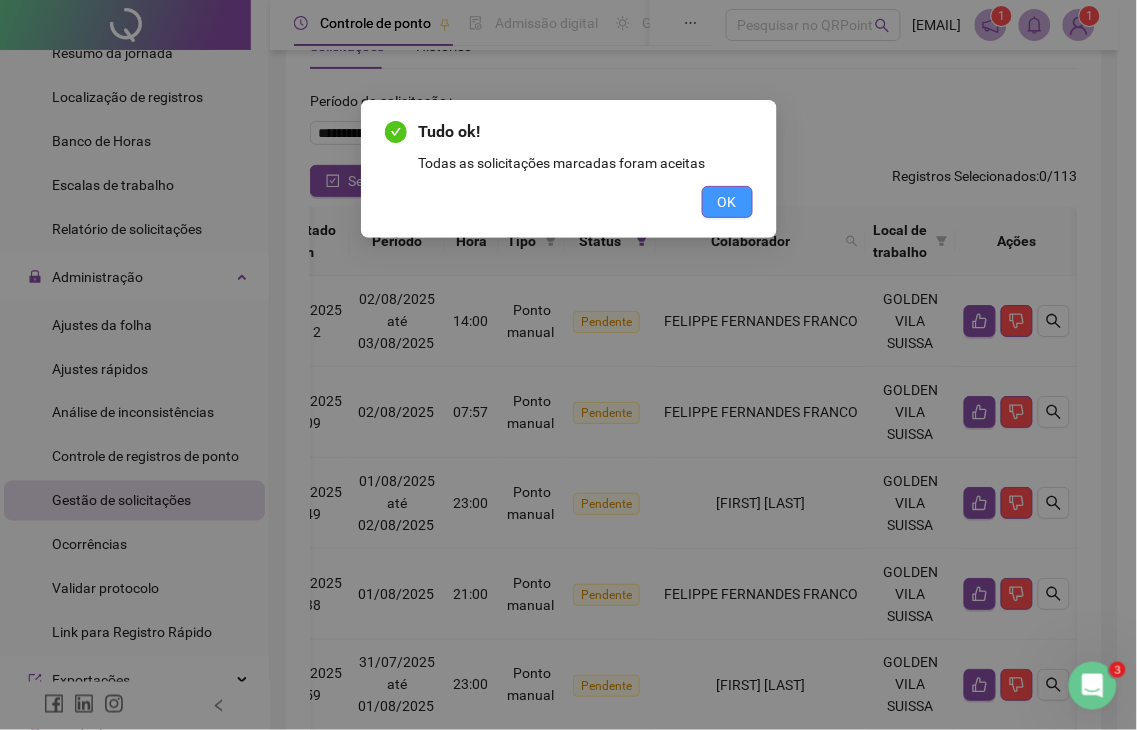 click on "OK" at bounding box center (727, 202) 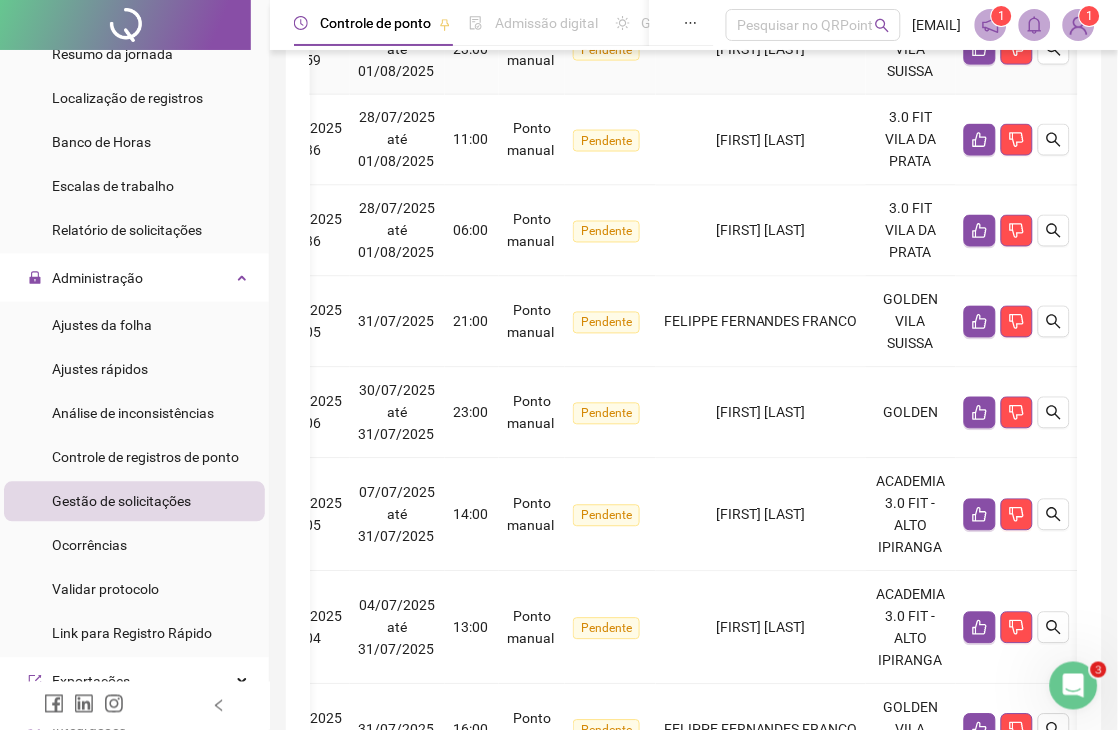 scroll, scrollTop: 734, scrollLeft: 0, axis: vertical 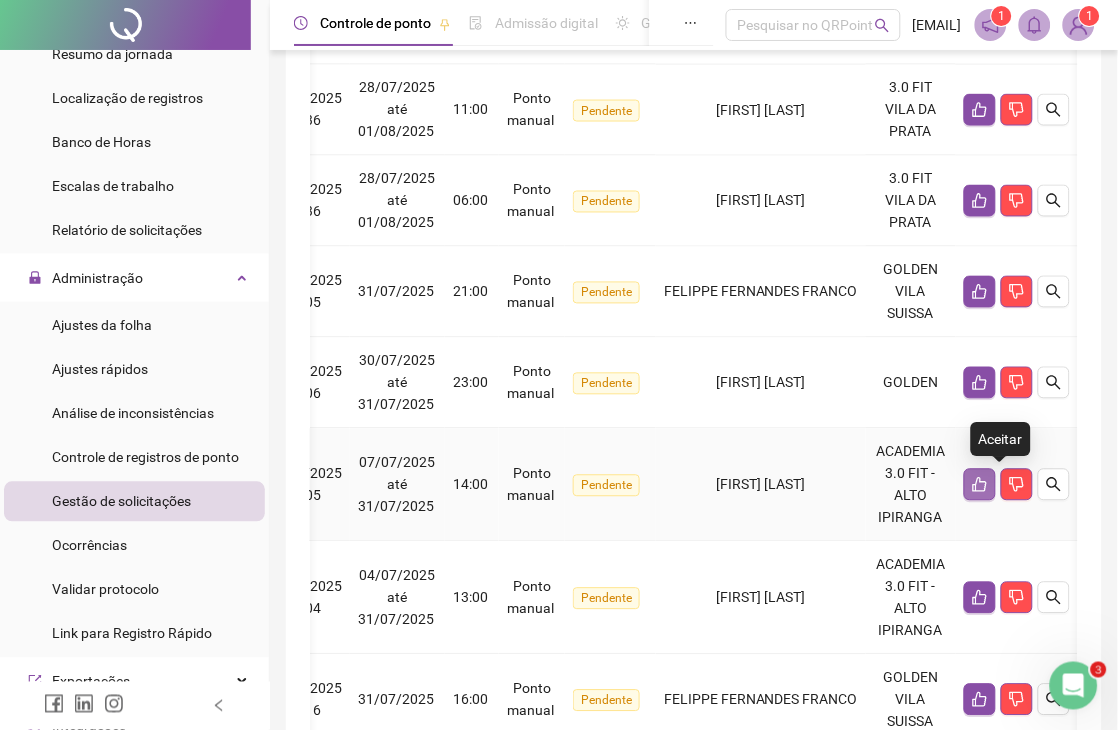 click 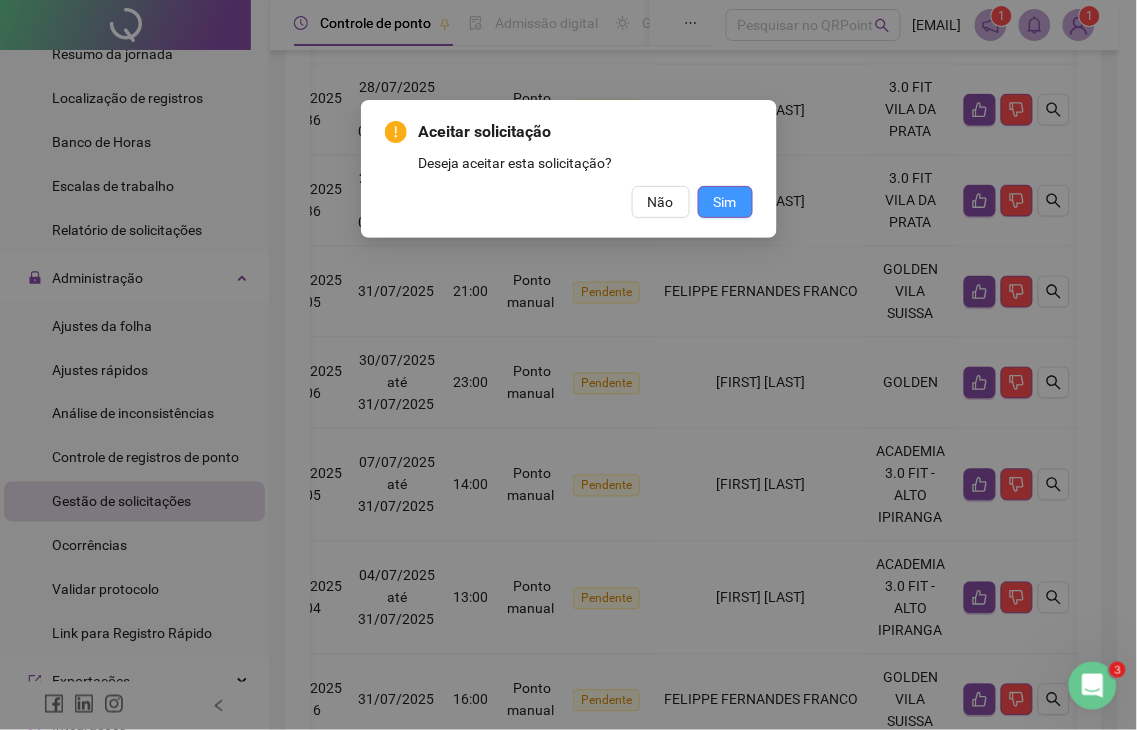 click on "Sim" at bounding box center (725, 202) 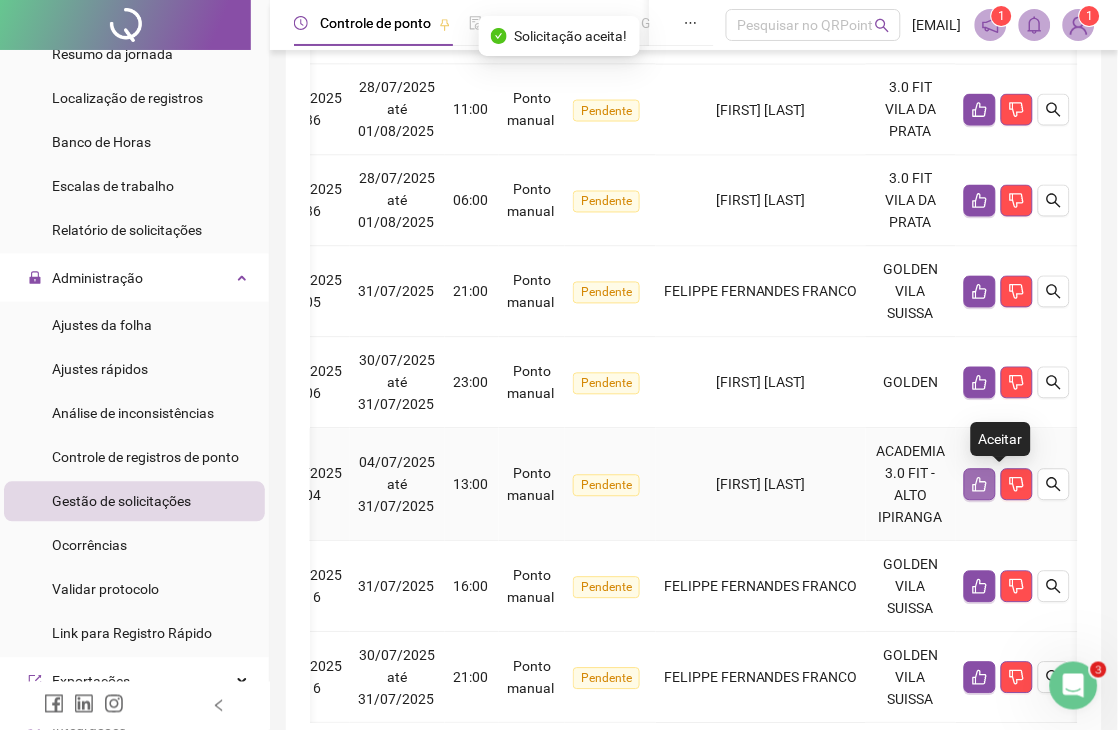 click at bounding box center (980, 484) 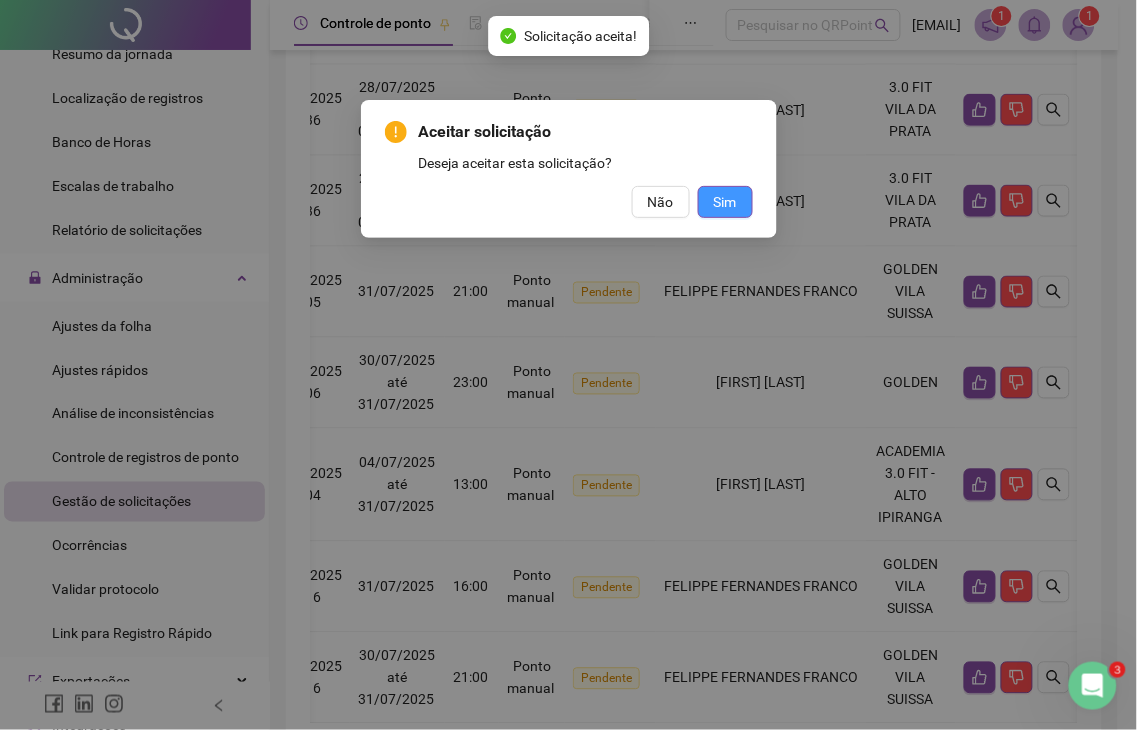 click on "Sim" at bounding box center [725, 202] 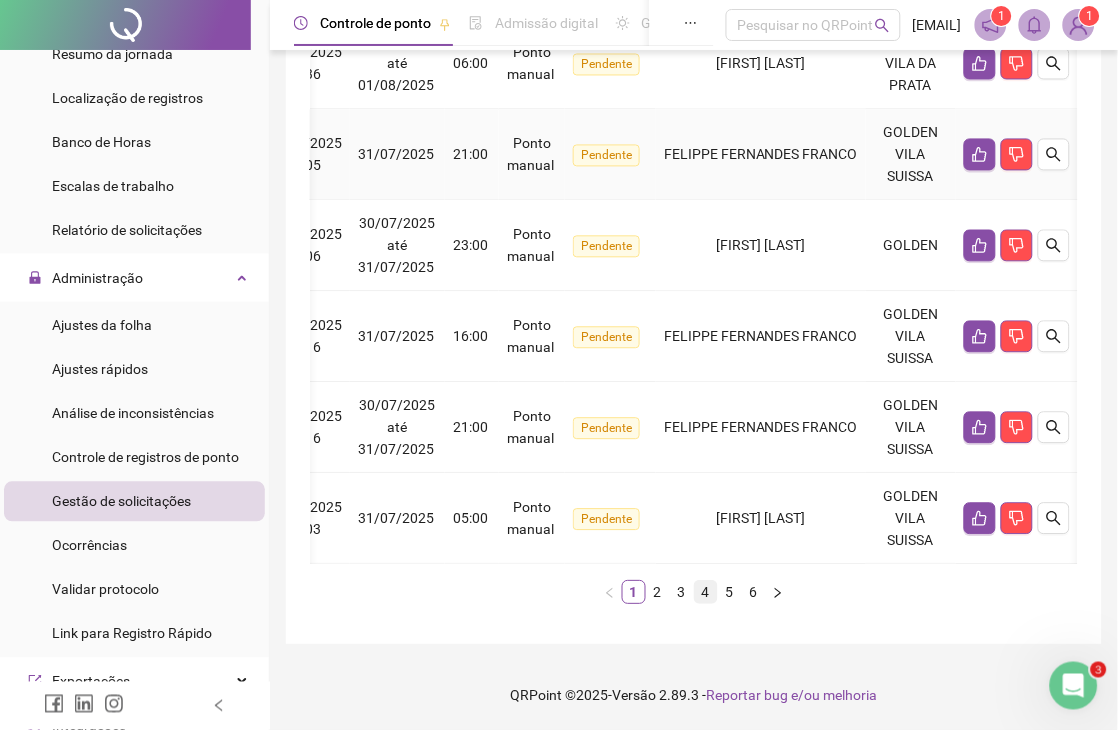 scroll, scrollTop: 890, scrollLeft: 0, axis: vertical 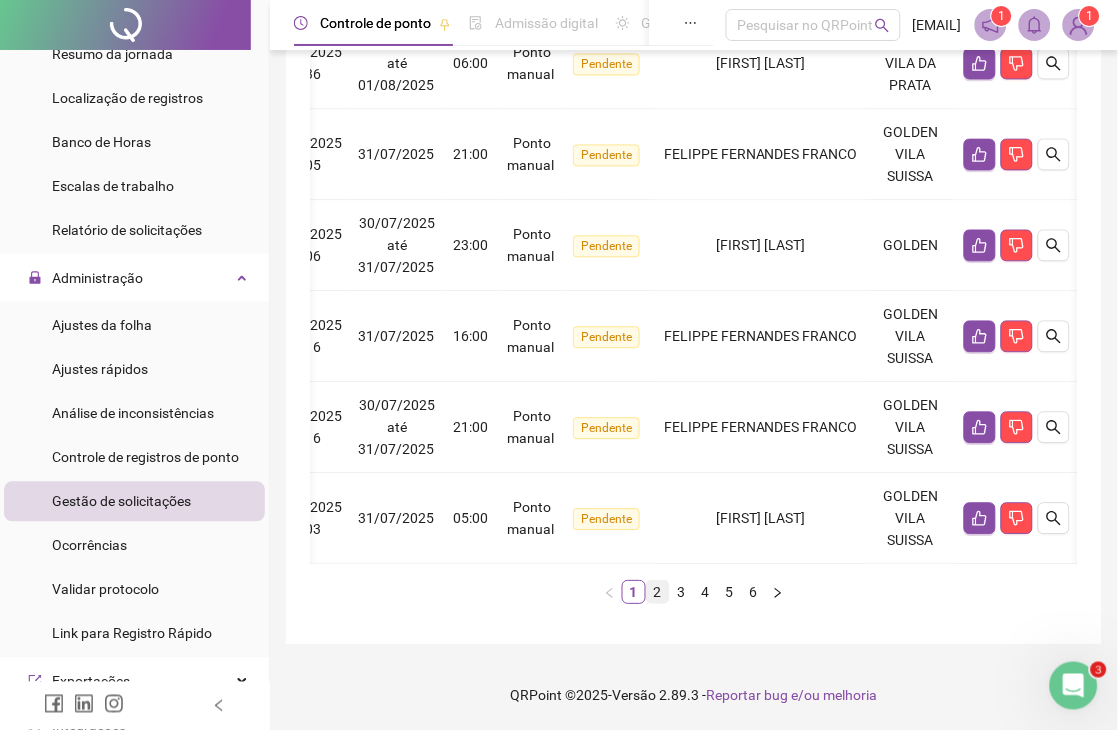 click on "2" at bounding box center [658, 592] 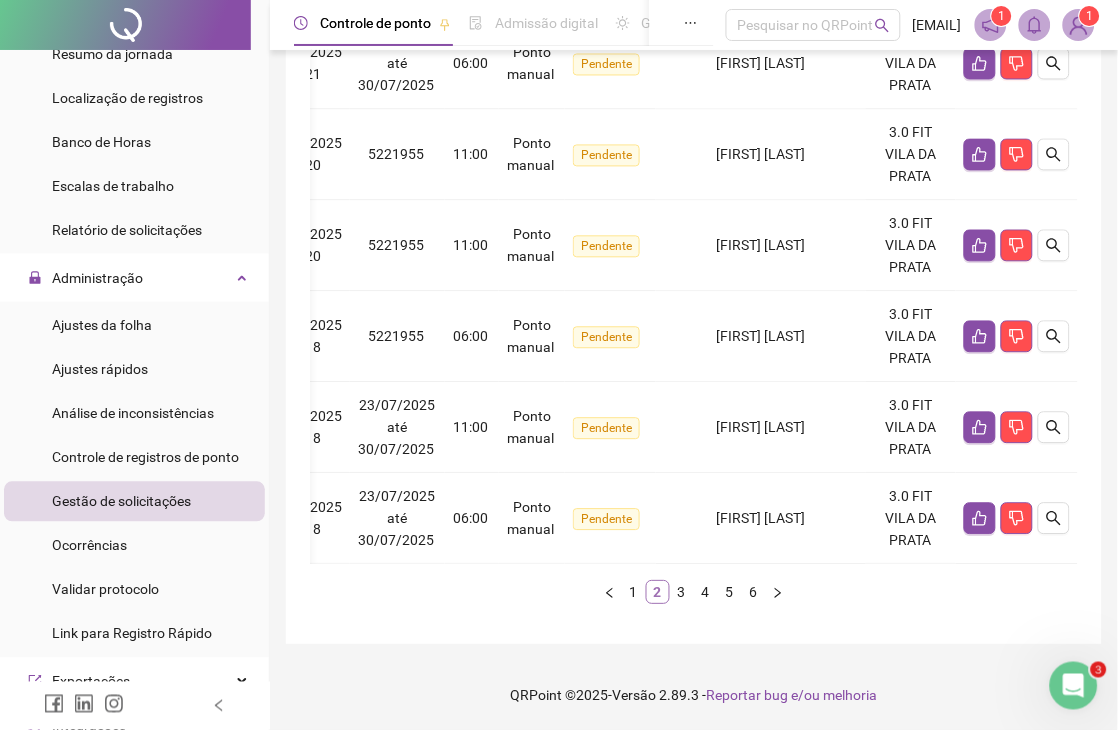 scroll, scrollTop: 846, scrollLeft: 0, axis: vertical 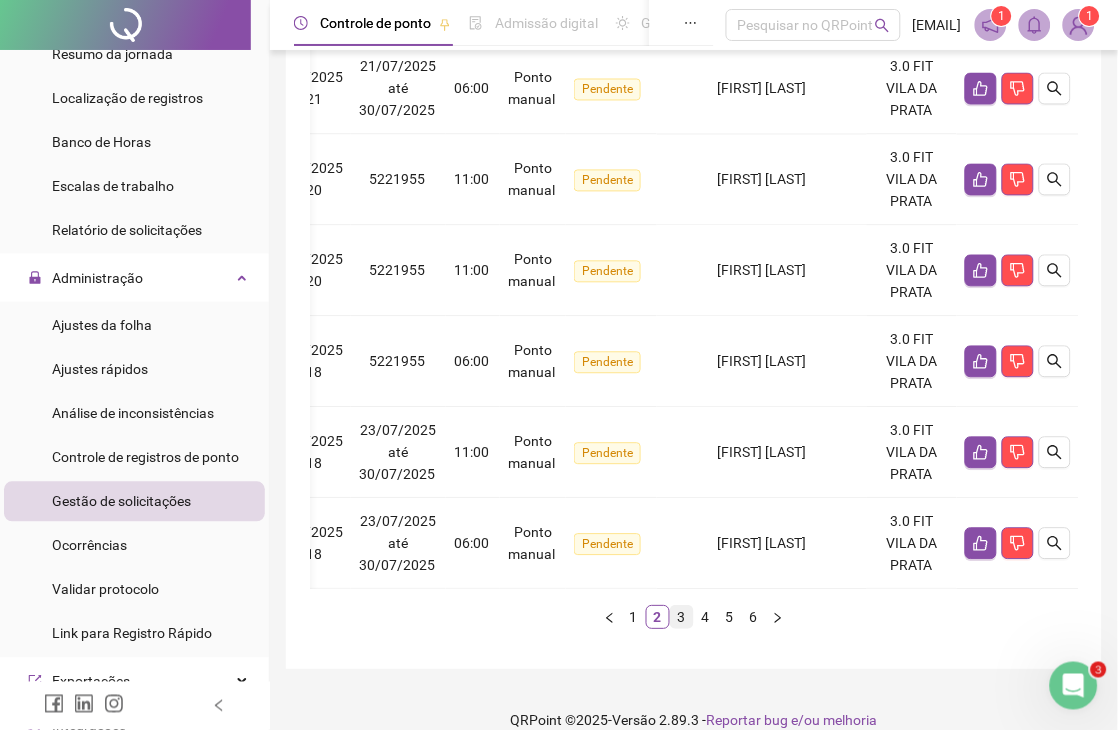 click on "3" at bounding box center [682, 617] 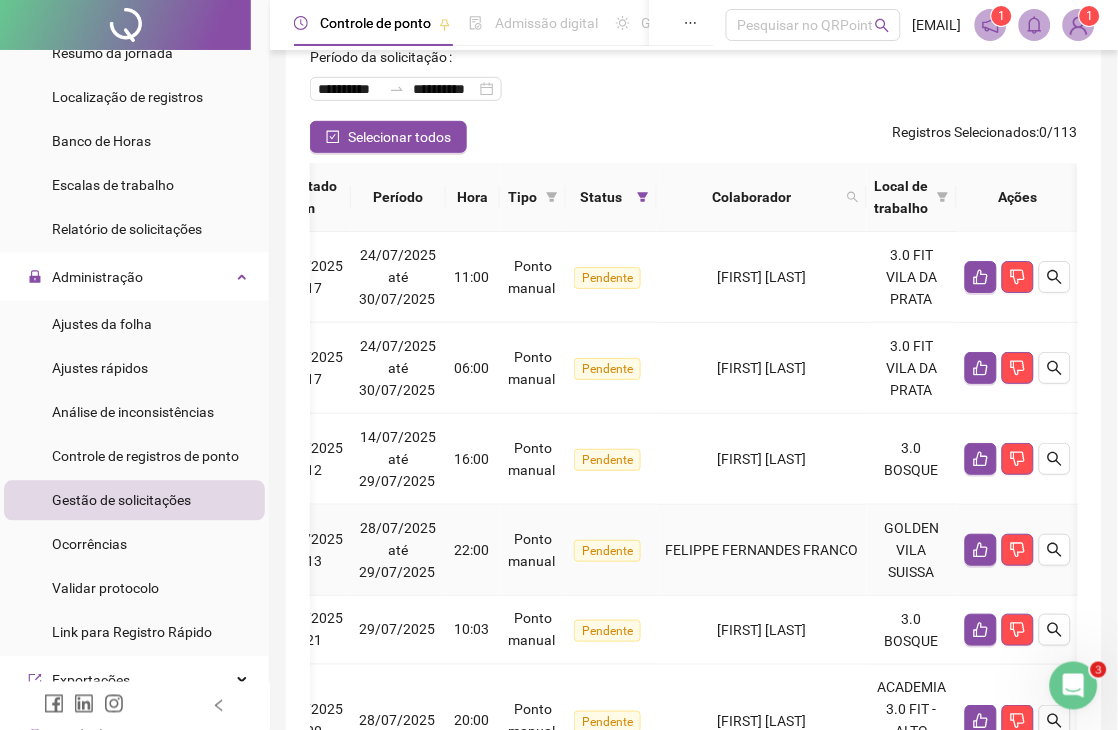scroll, scrollTop: 333, scrollLeft: 0, axis: vertical 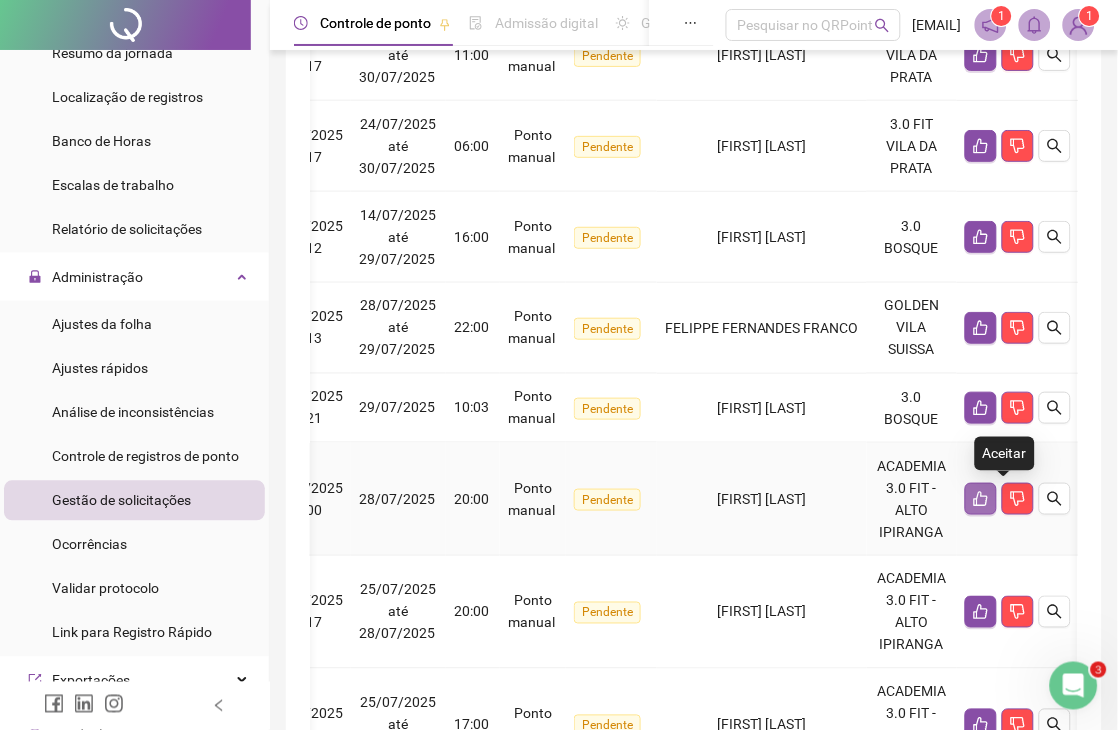 click 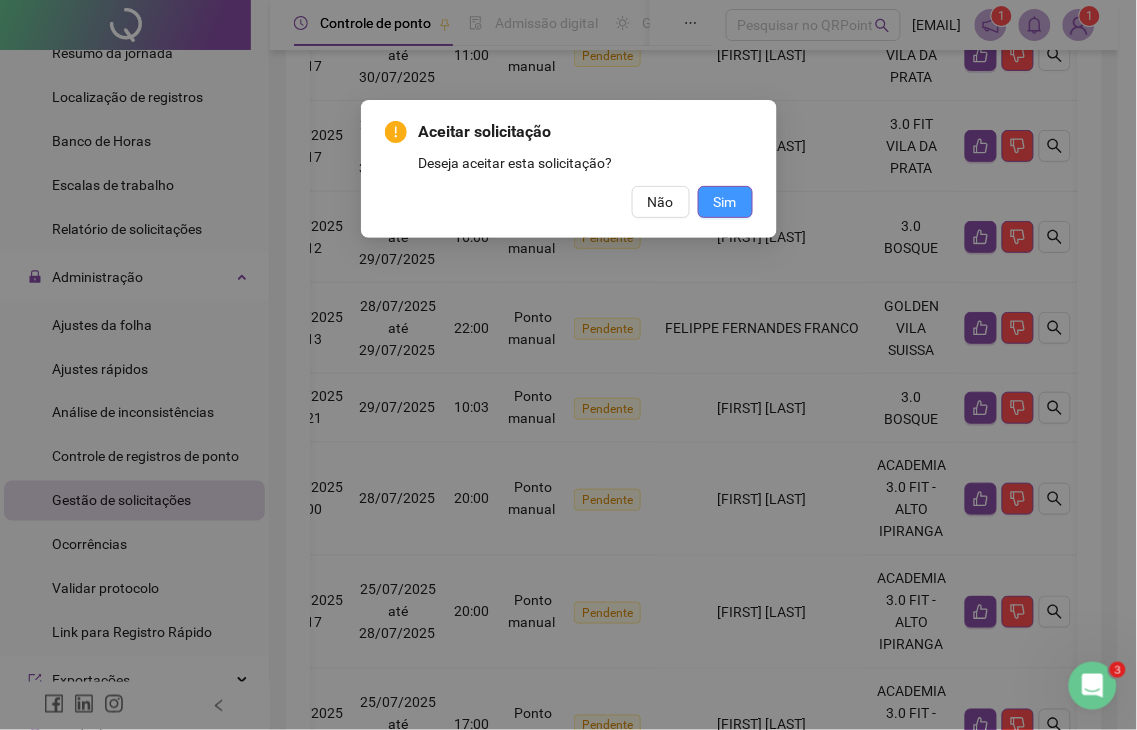 click on "Sim" at bounding box center [725, 202] 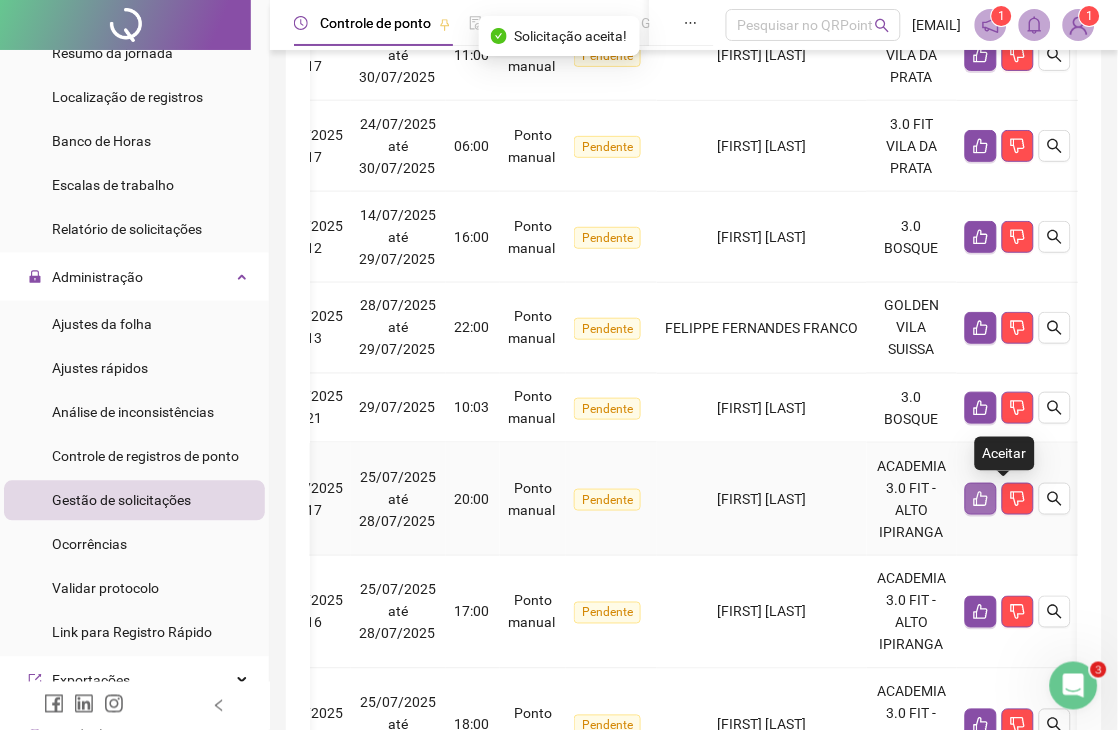 click 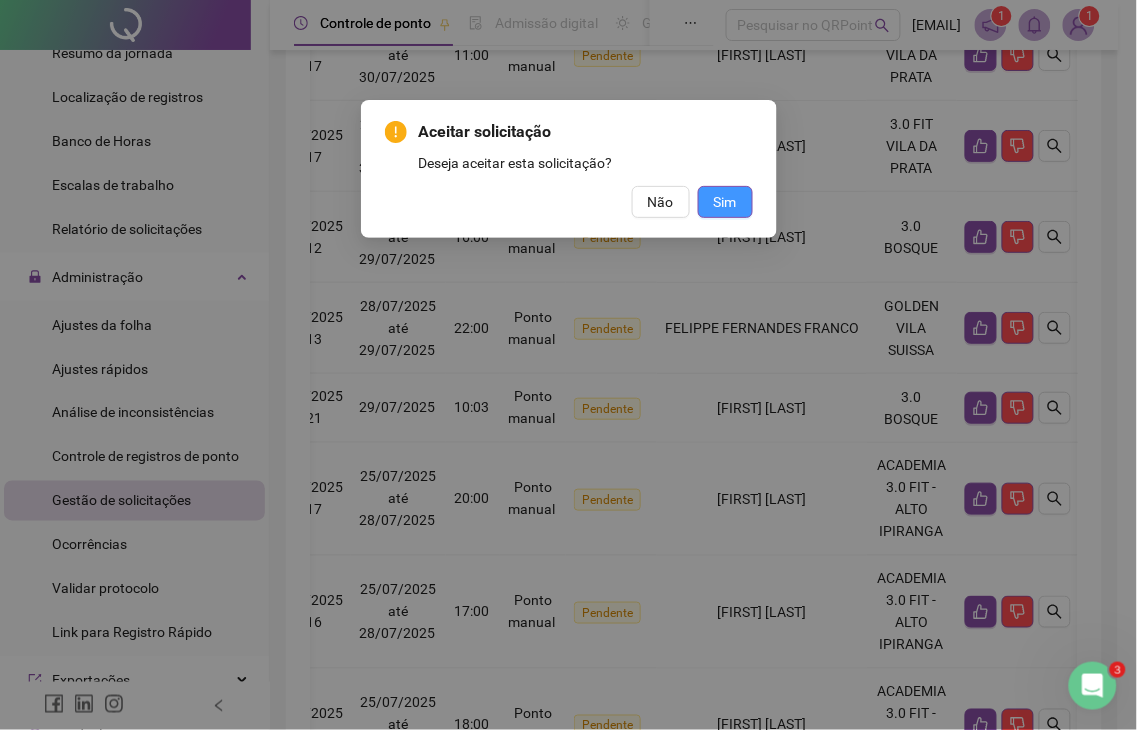 click on "Sim" at bounding box center (725, 202) 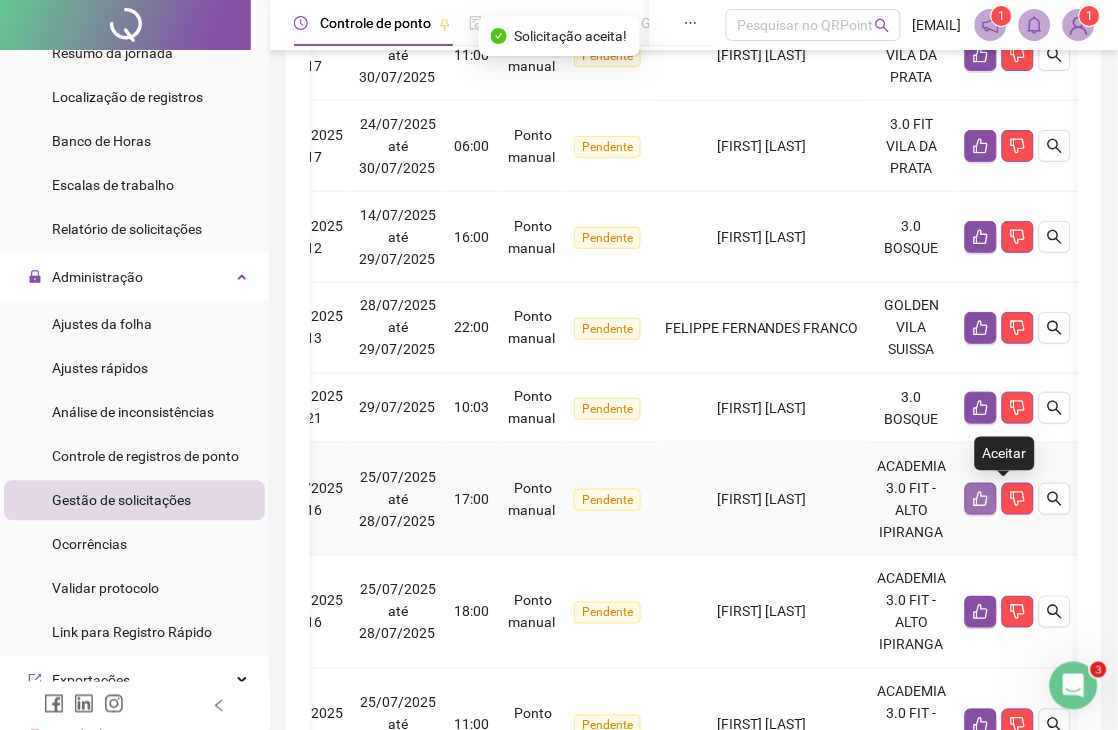 click at bounding box center (981, 499) 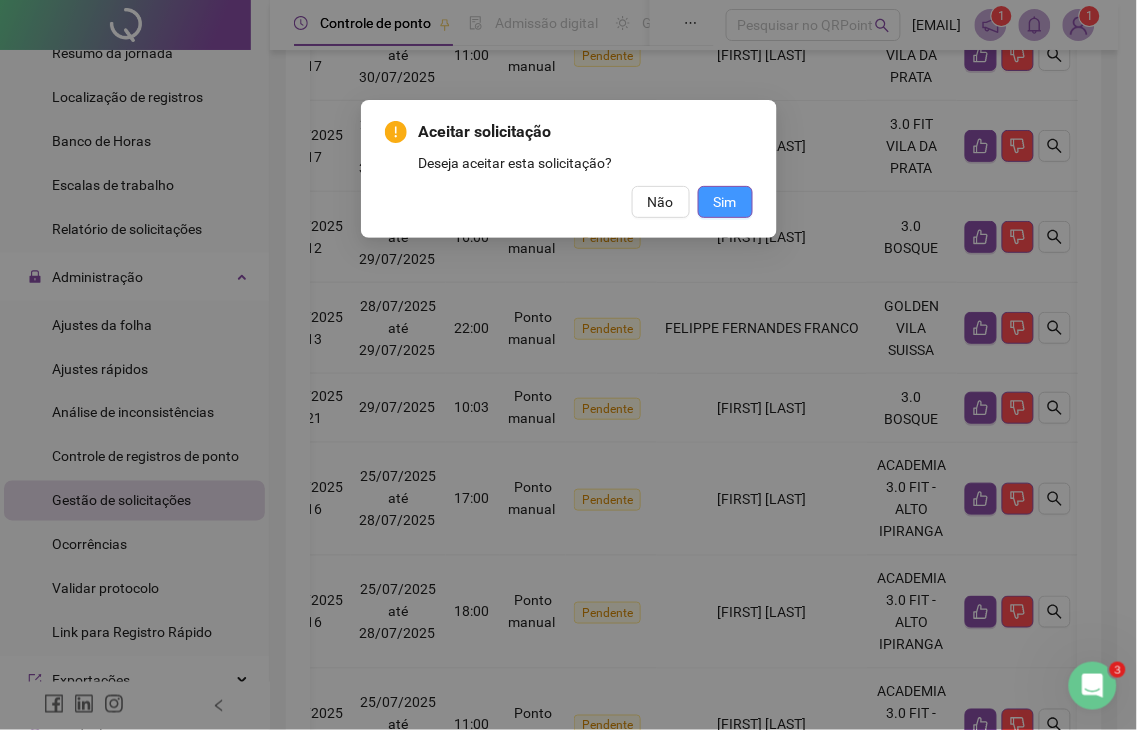 click on "Sim" at bounding box center [725, 202] 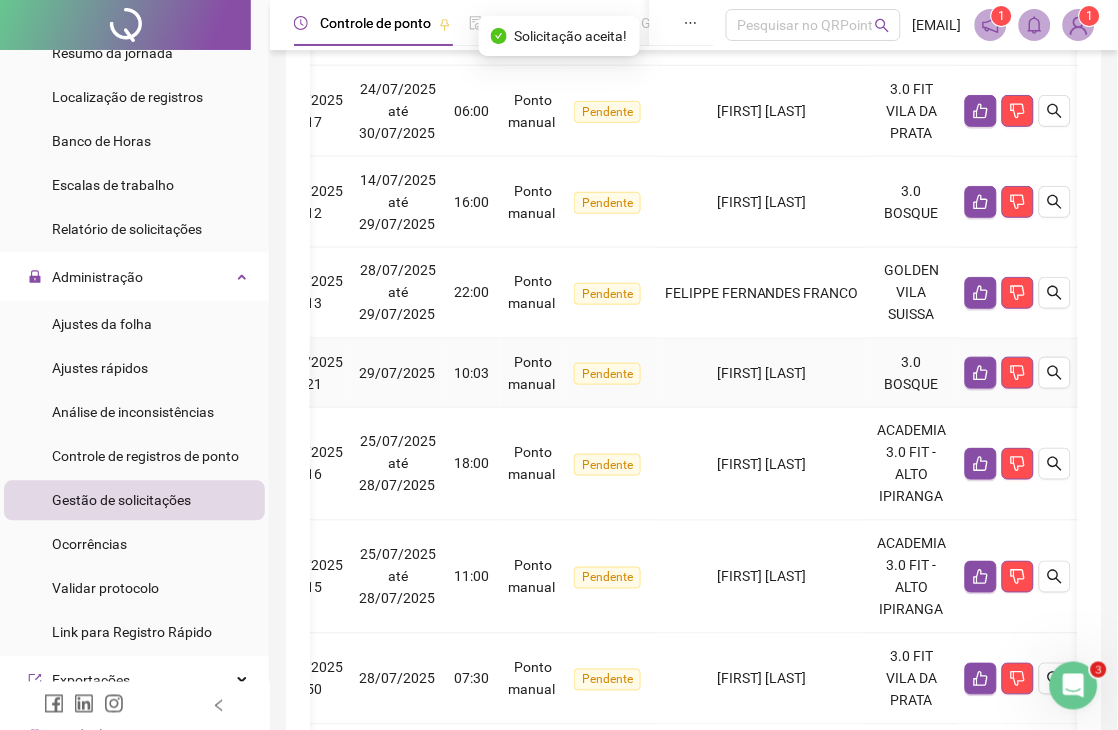 scroll, scrollTop: 444, scrollLeft: 0, axis: vertical 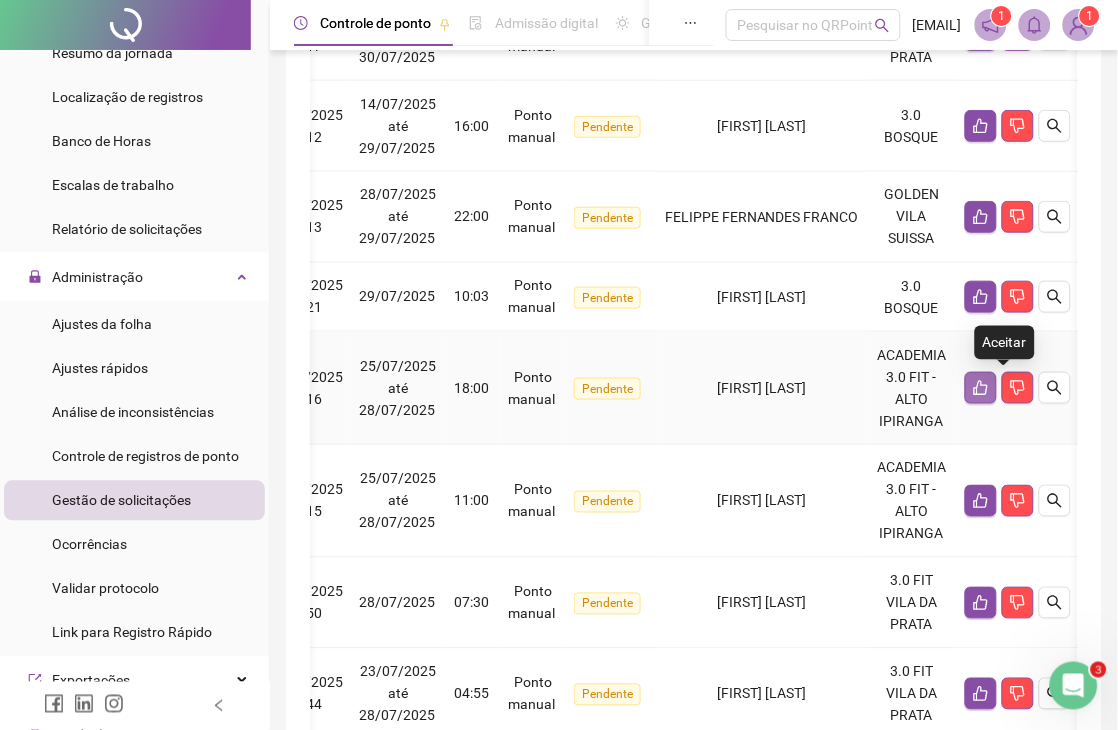 click 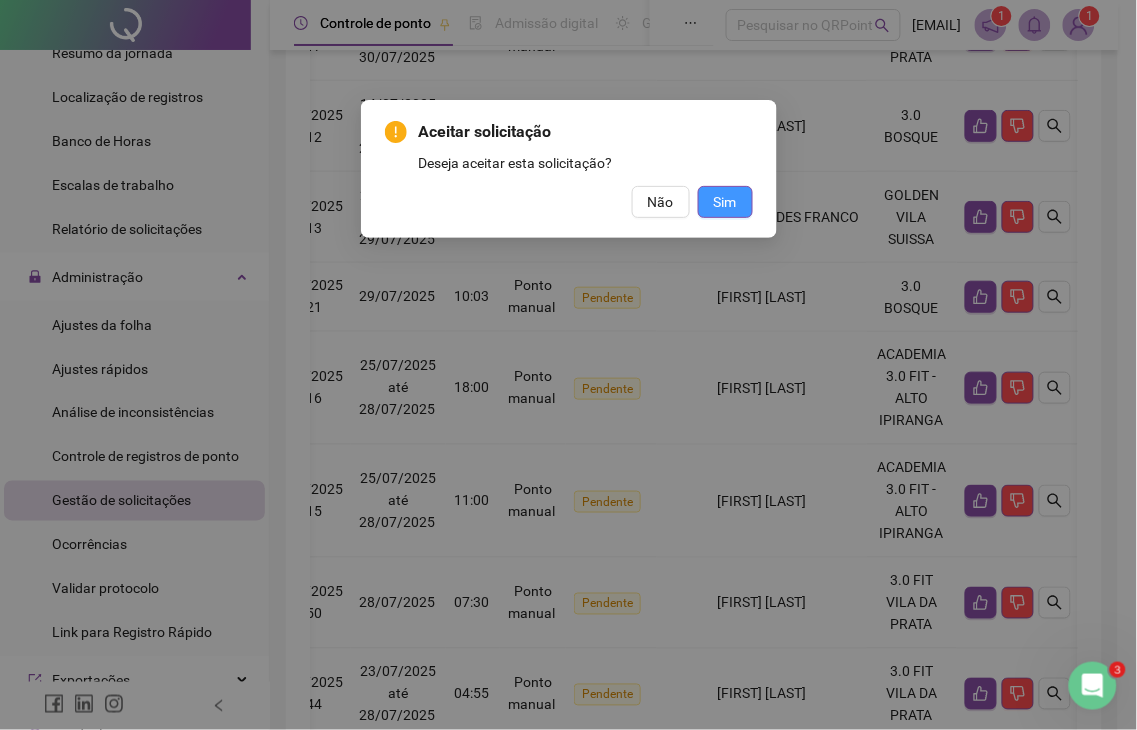 click on "Sim" at bounding box center (725, 202) 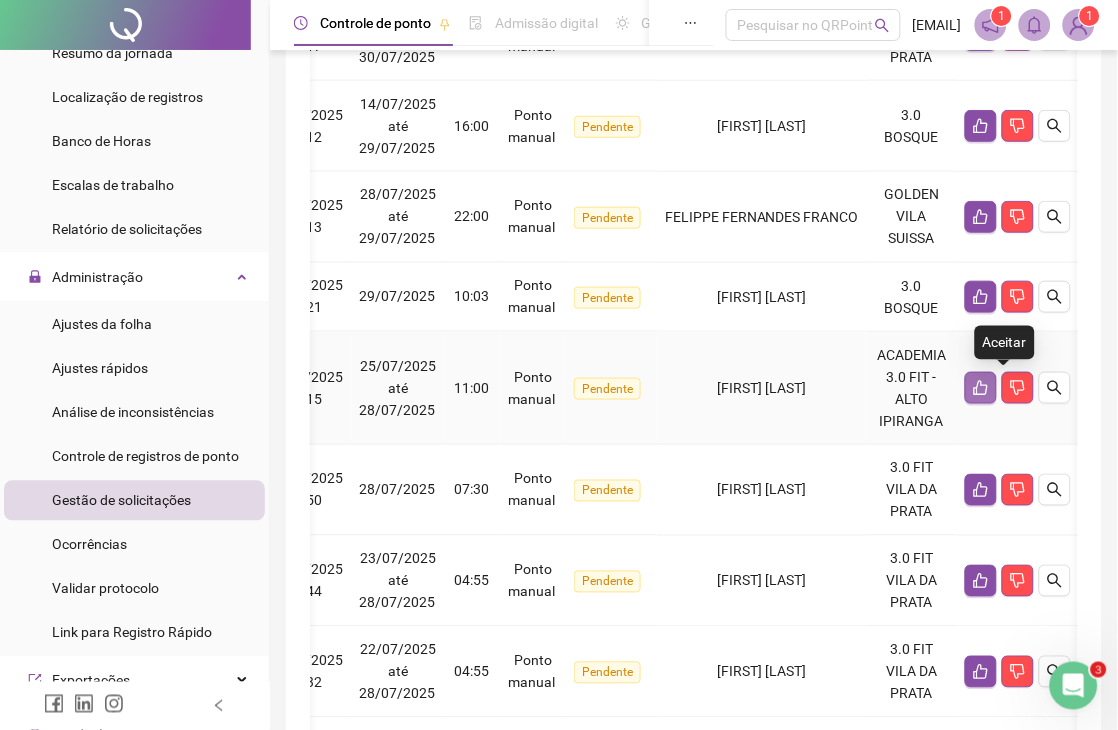 click at bounding box center (981, 388) 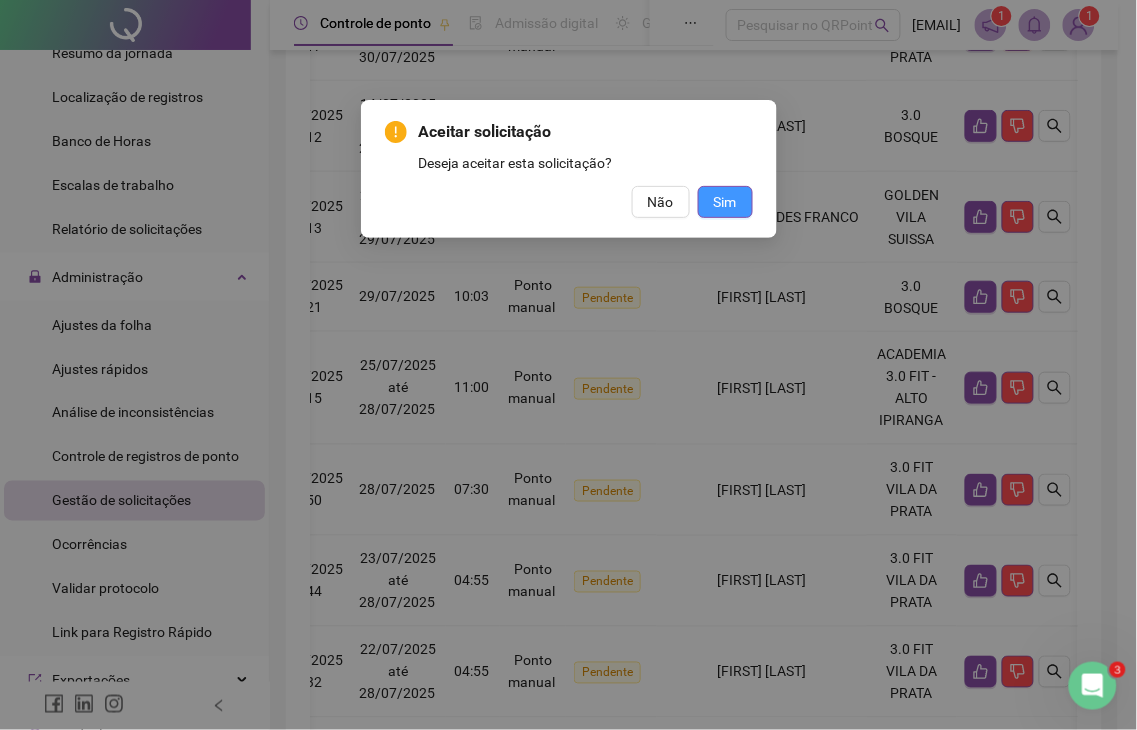 click on "Sim" at bounding box center (725, 202) 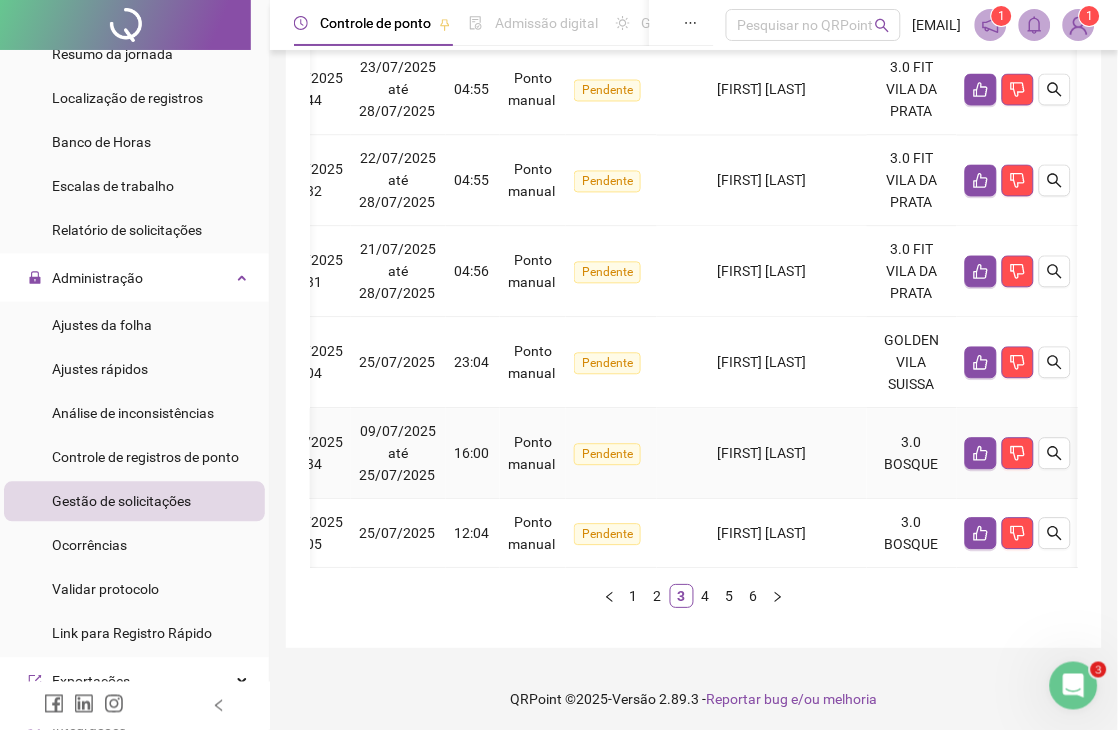 scroll, scrollTop: 824, scrollLeft: 0, axis: vertical 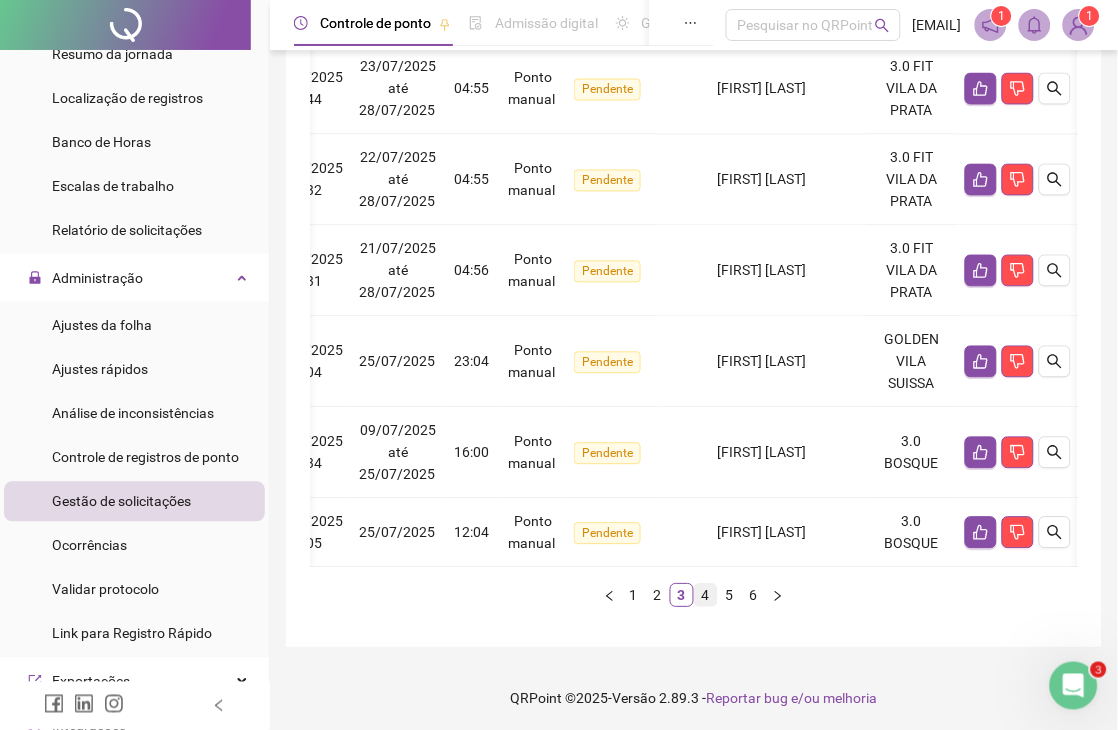 click on "4" at bounding box center (706, 595) 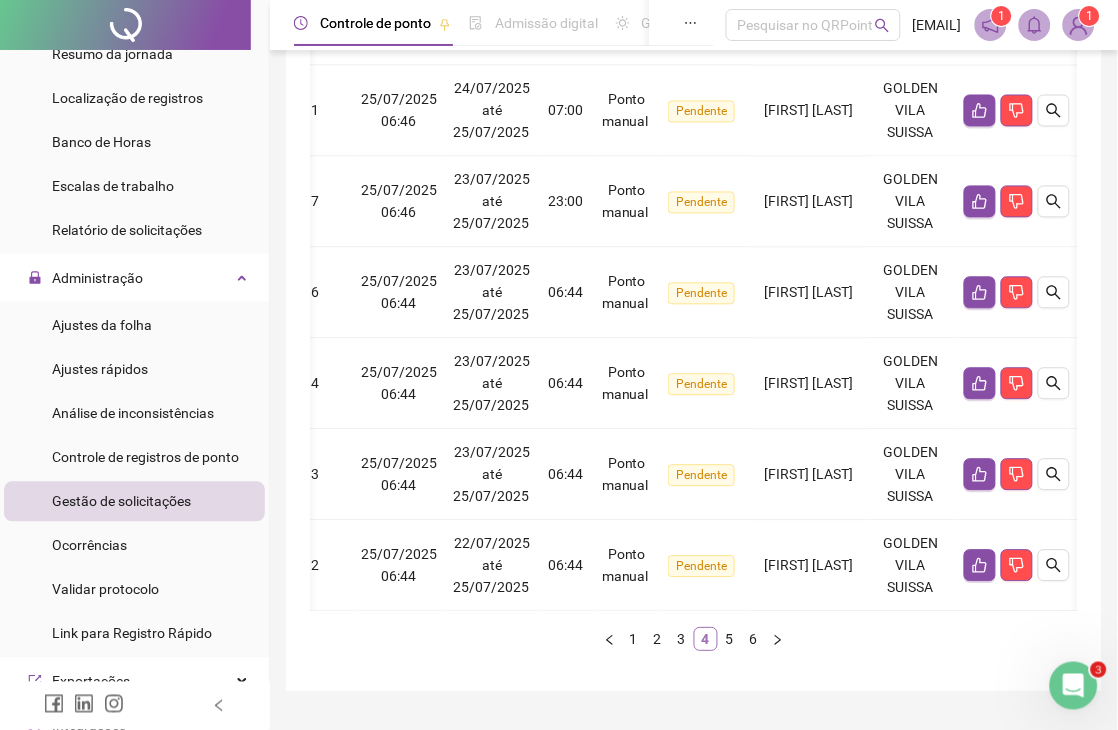 scroll, scrollTop: 0, scrollLeft: 157, axis: horizontal 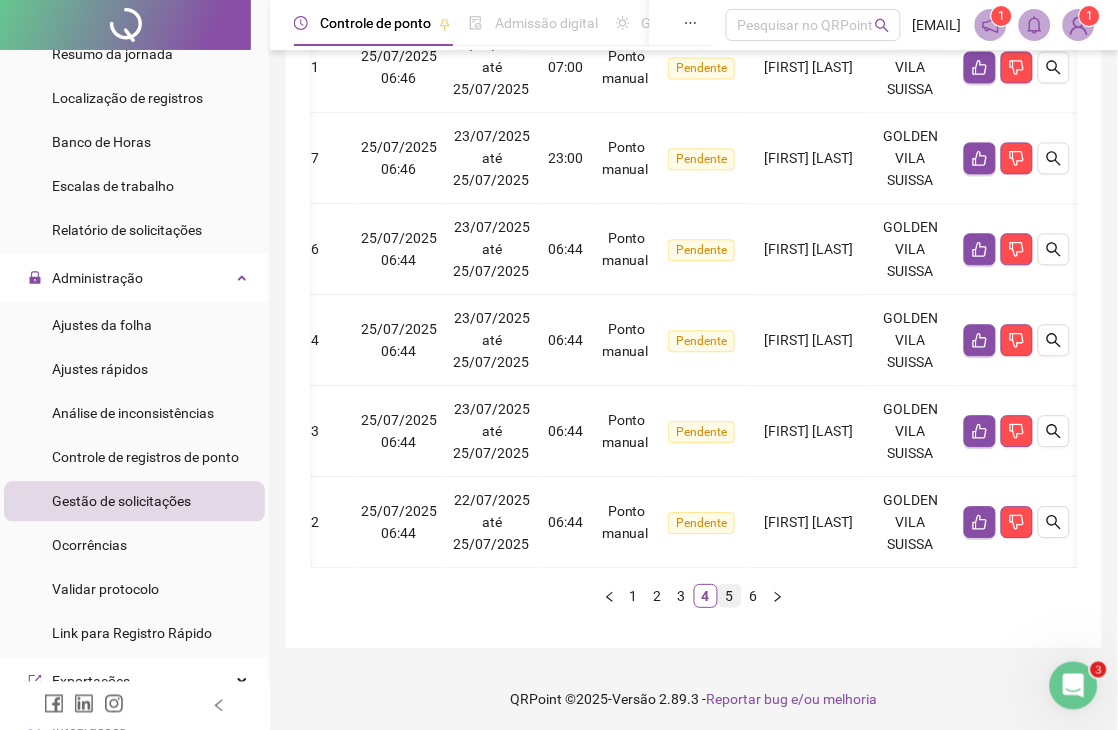 click on "5" at bounding box center [730, 596] 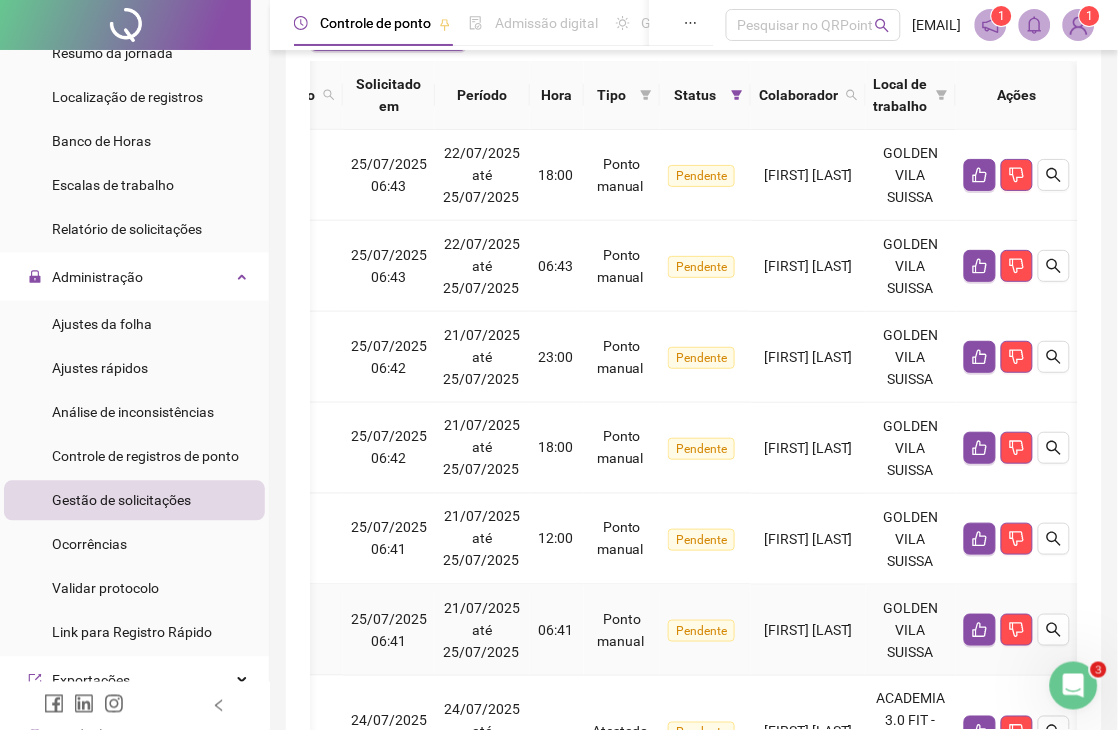 scroll, scrollTop: 312, scrollLeft: 0, axis: vertical 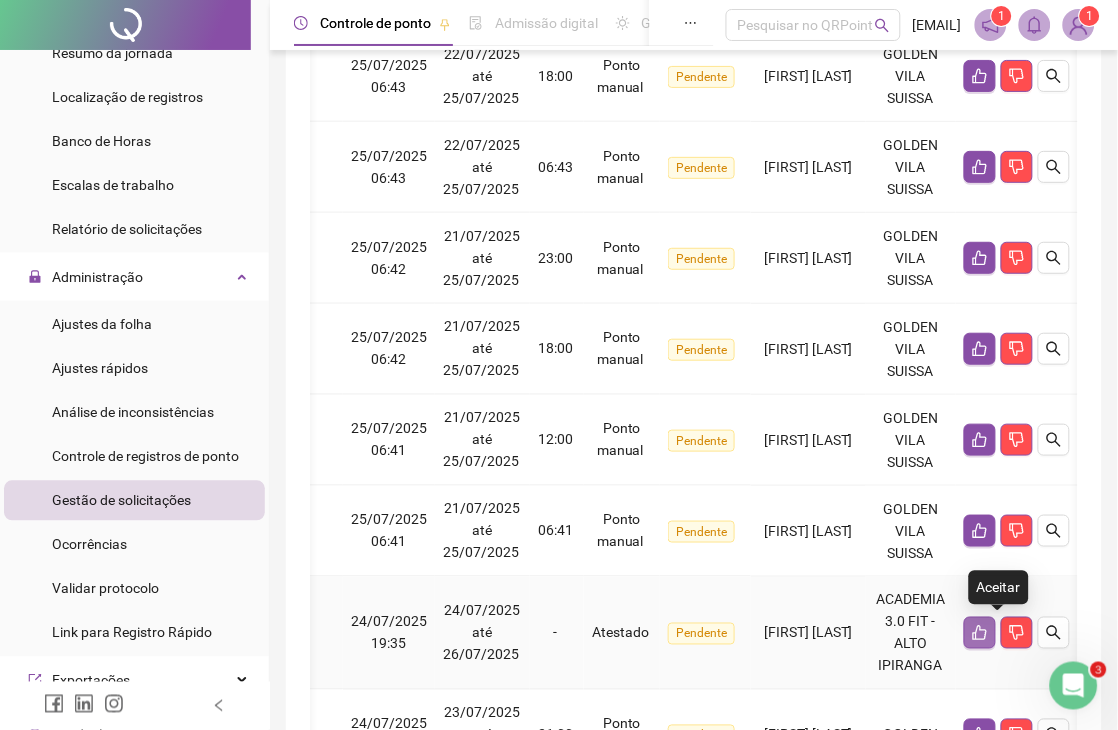 click 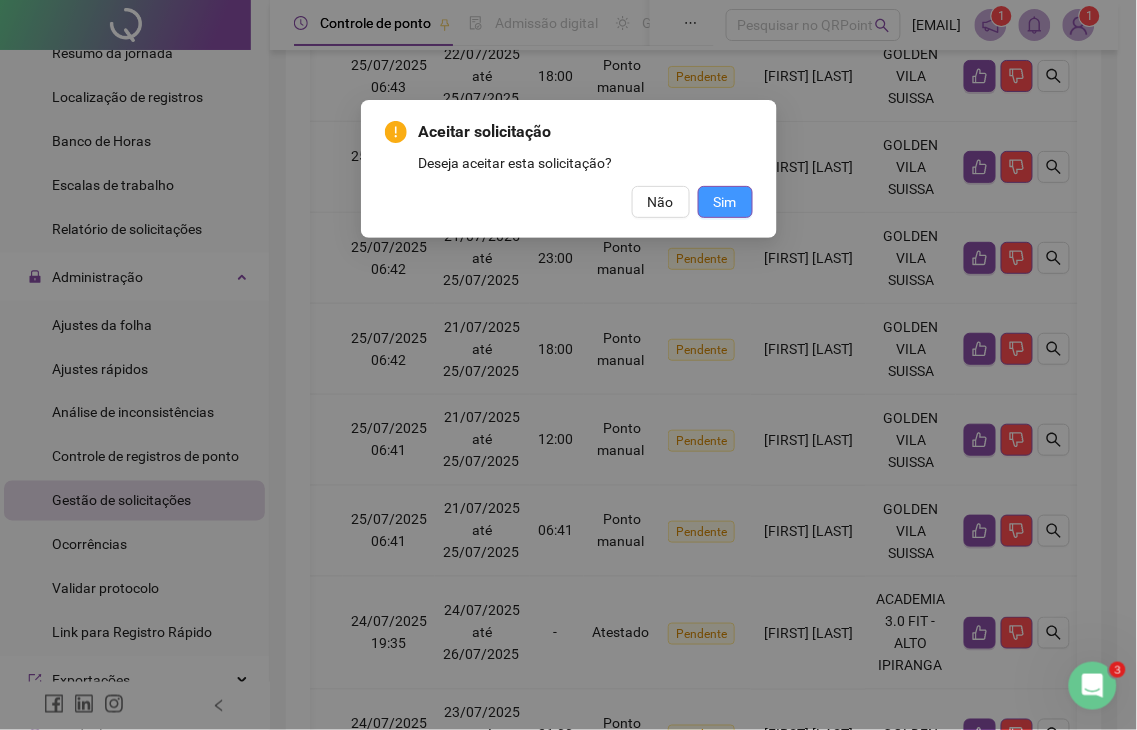click on "Sim" at bounding box center [725, 202] 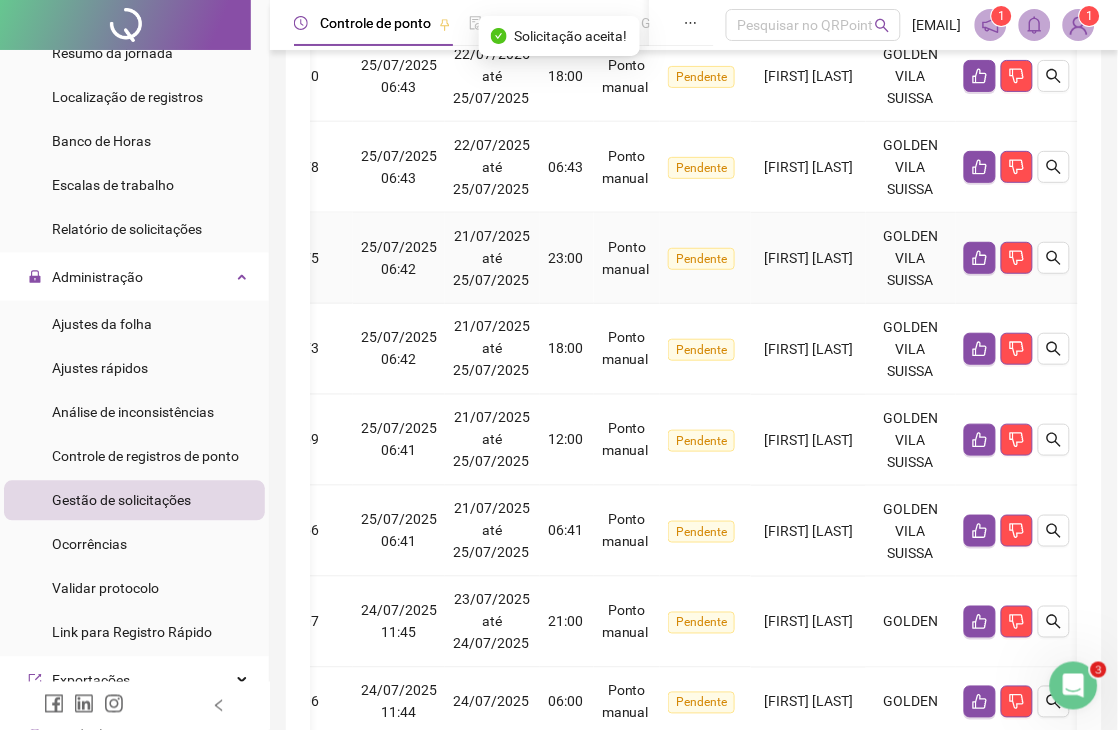 scroll, scrollTop: 0, scrollLeft: 102, axis: horizontal 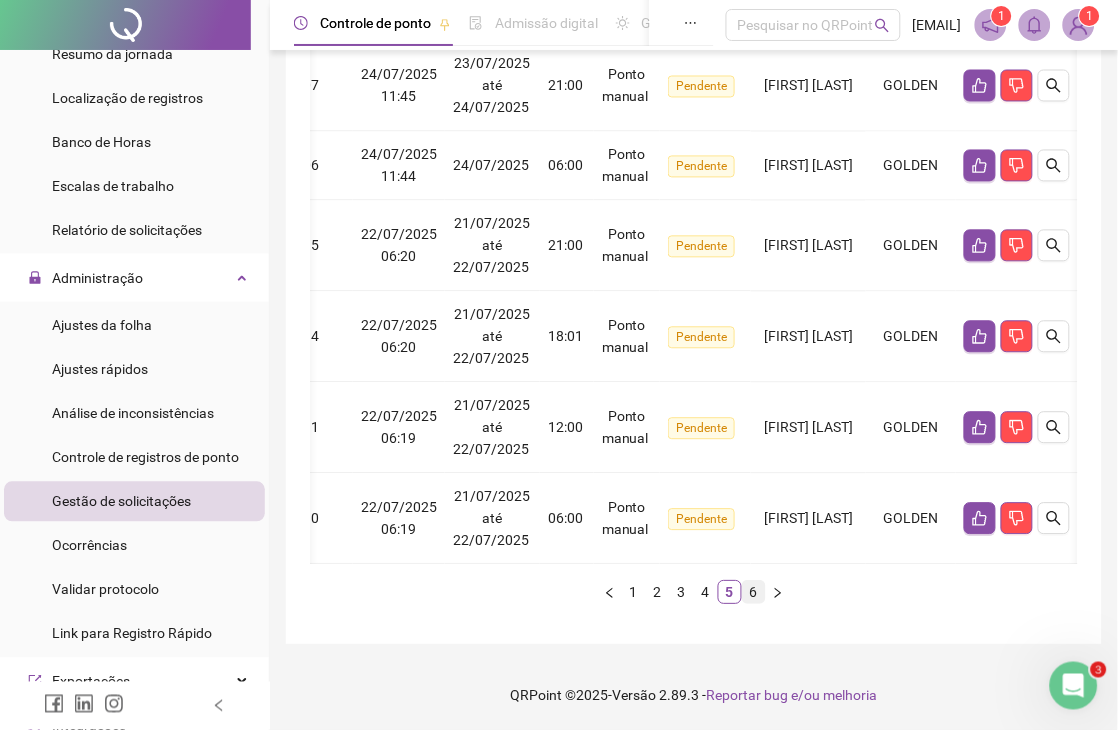 click on "6" at bounding box center (754, 592) 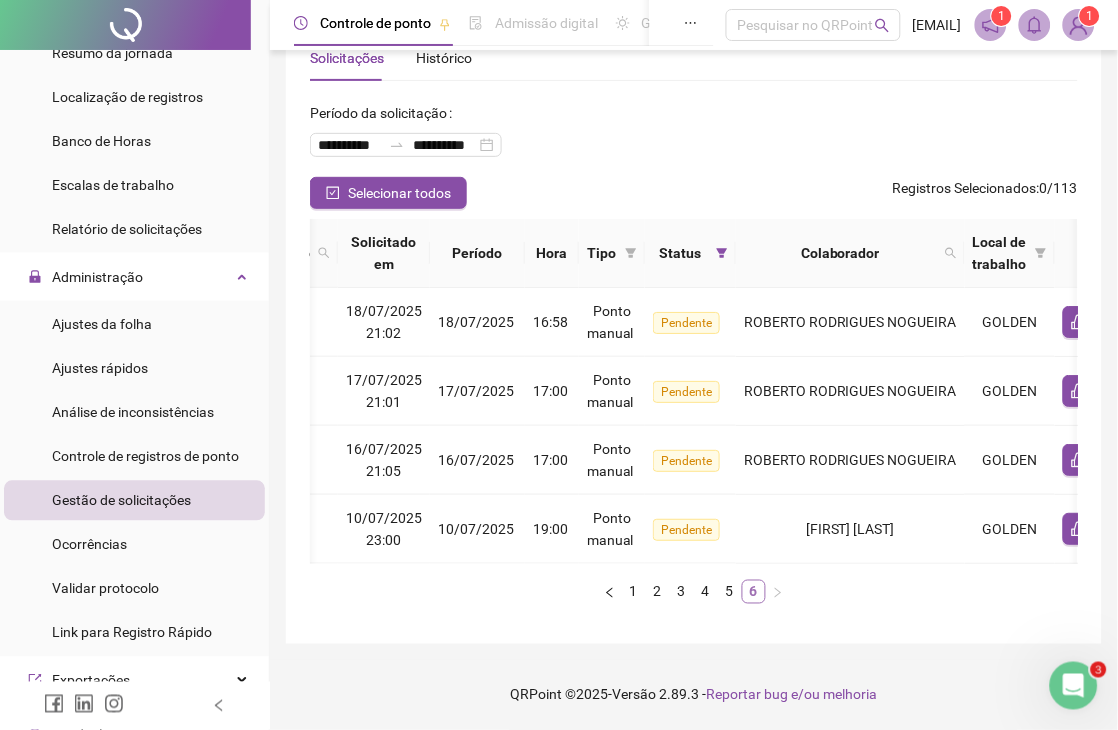 scroll, scrollTop: 74, scrollLeft: 0, axis: vertical 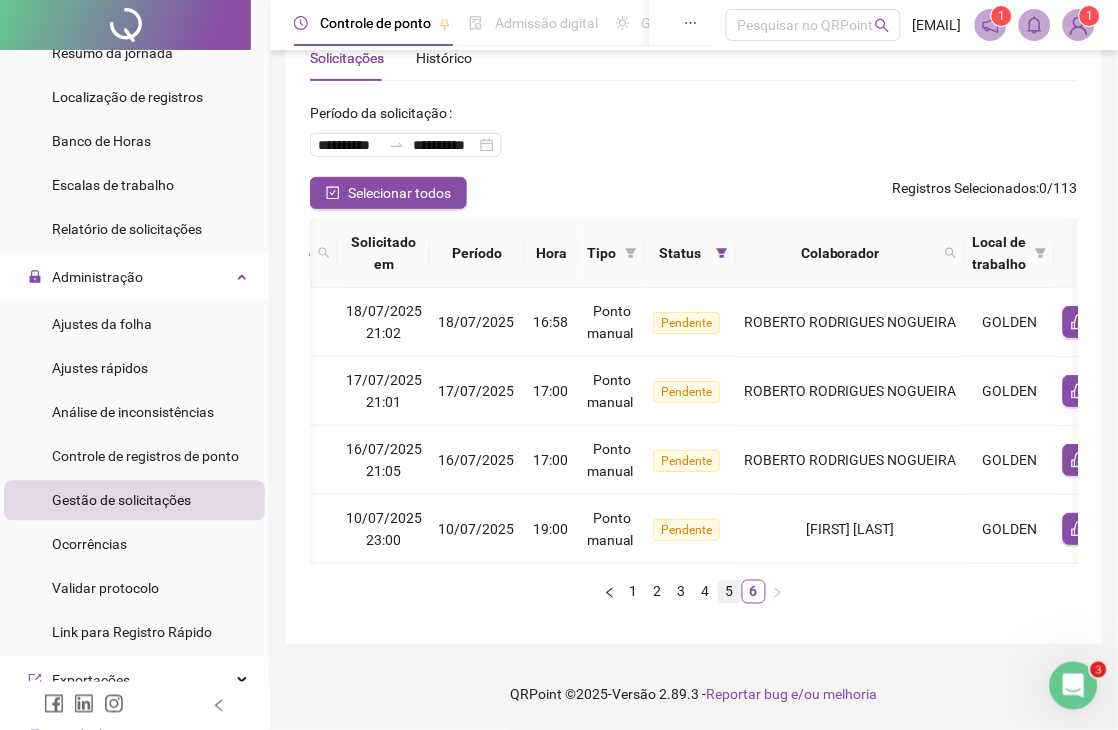 click on "5" at bounding box center [730, 592] 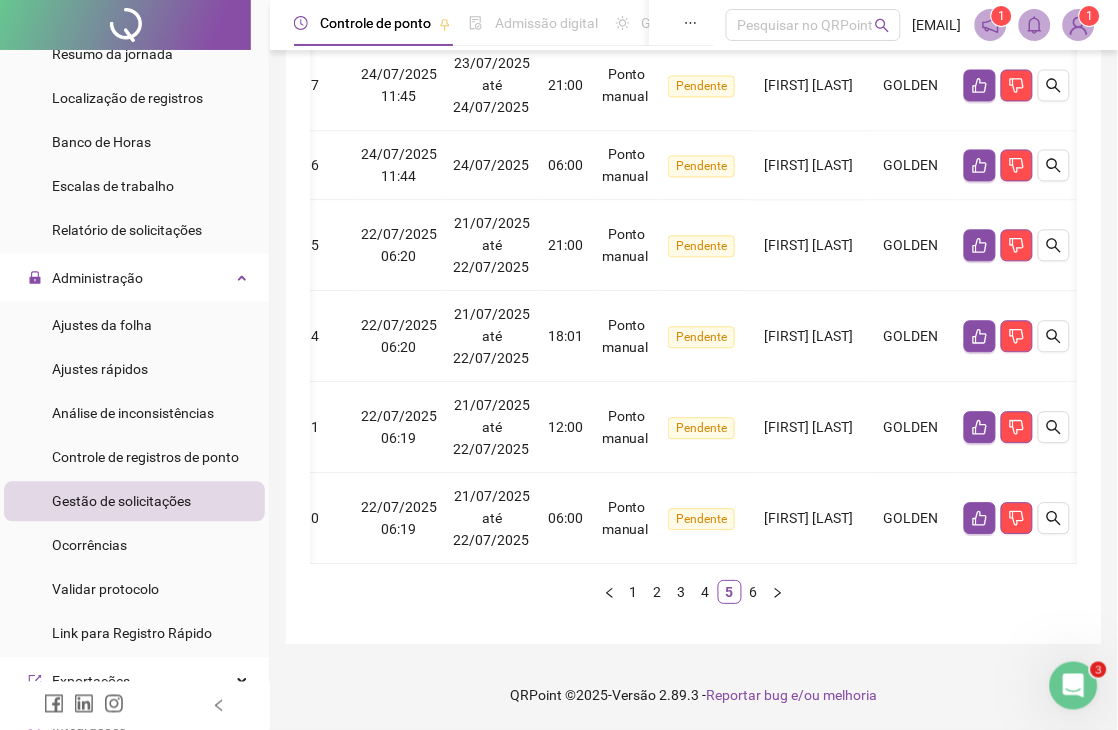 scroll, scrollTop: 867, scrollLeft: 0, axis: vertical 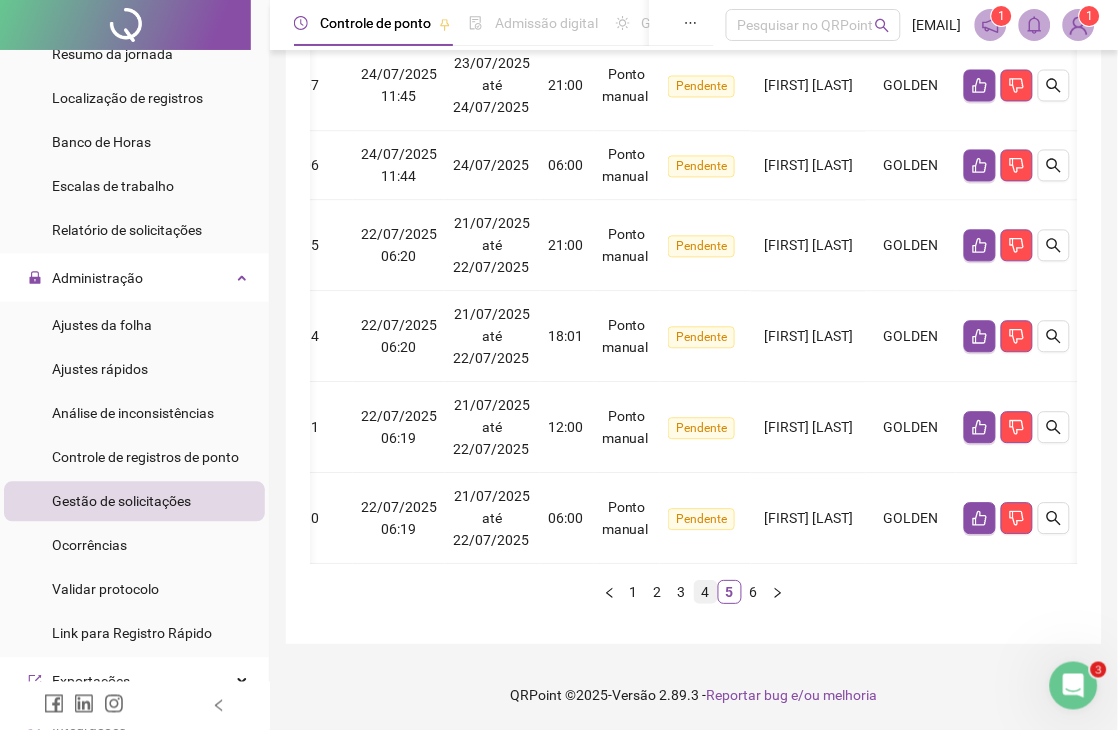click on "4" at bounding box center (706, 592) 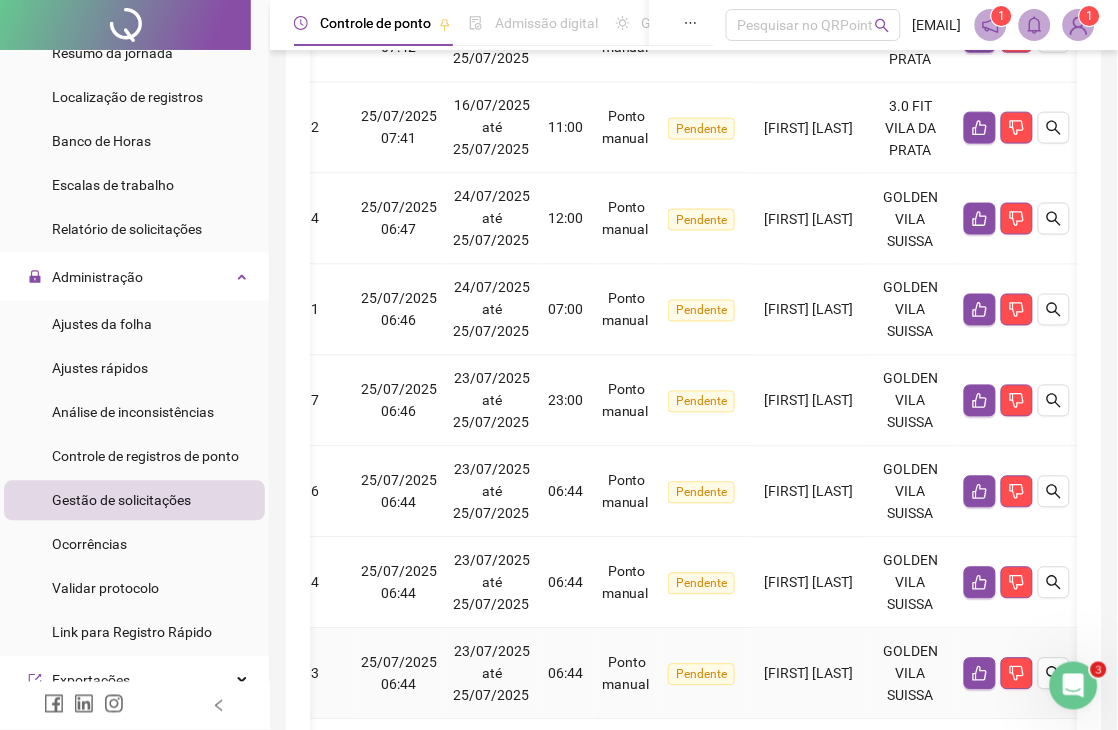 scroll, scrollTop: 867, scrollLeft: 0, axis: vertical 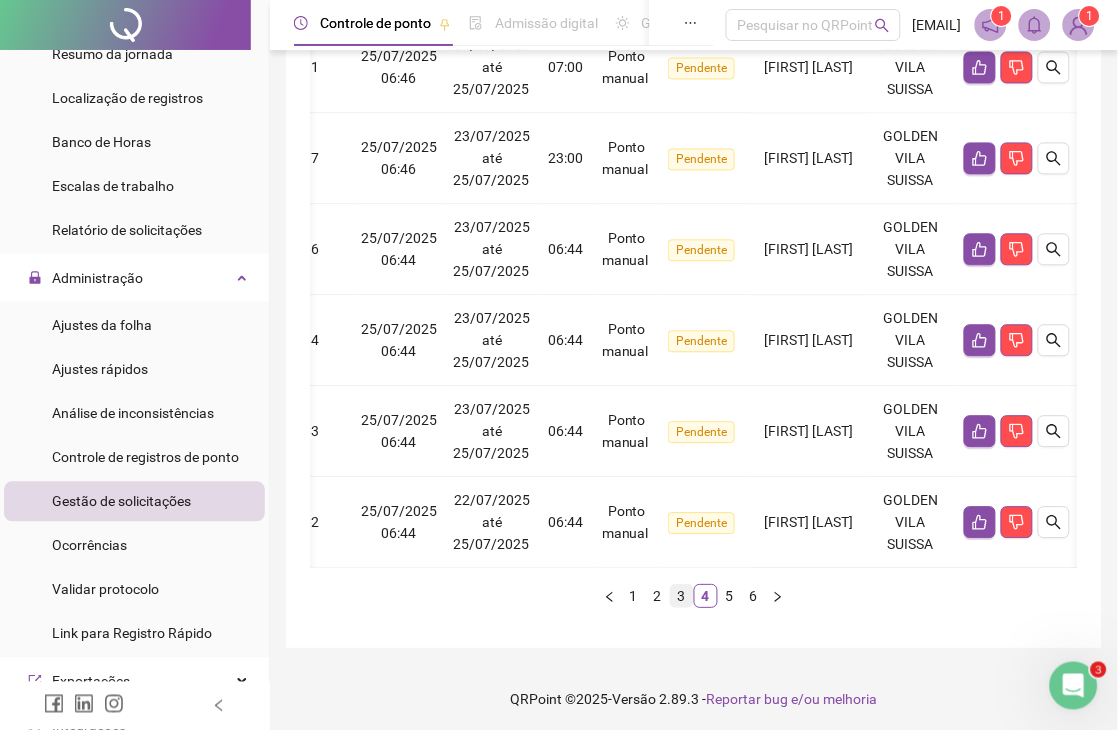 click on "3" at bounding box center (682, 596) 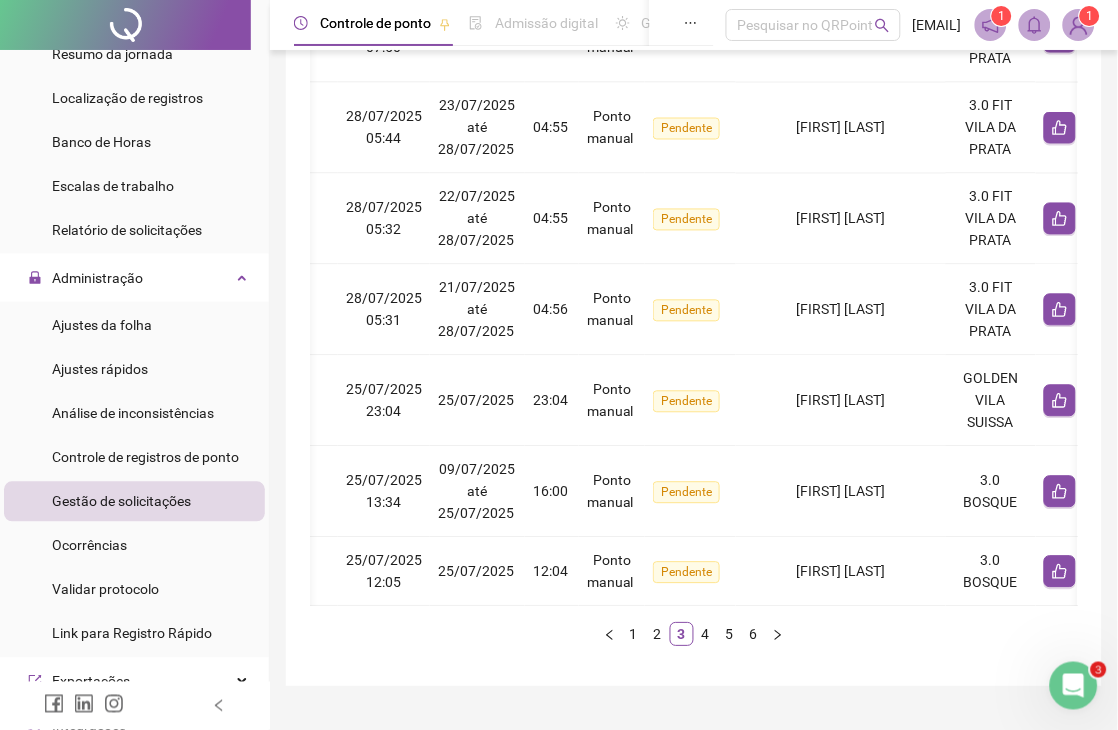 scroll, scrollTop: 824, scrollLeft: 0, axis: vertical 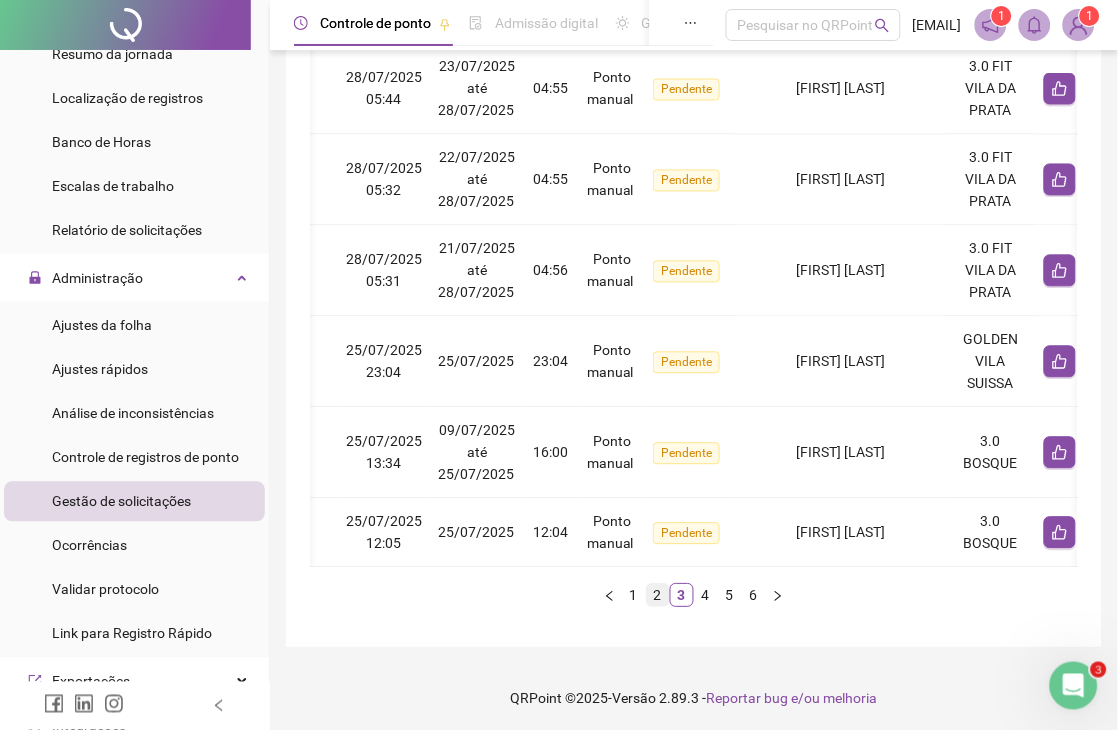 click on "2" at bounding box center (658, 595) 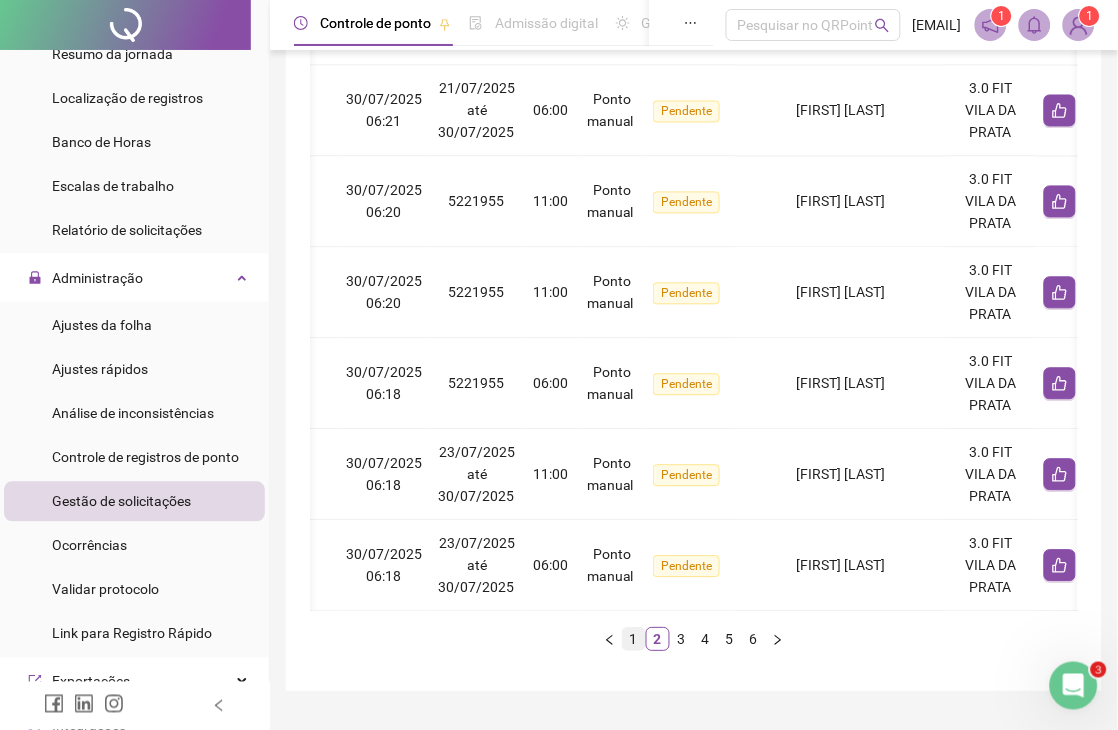 click on "1" at bounding box center [634, 639] 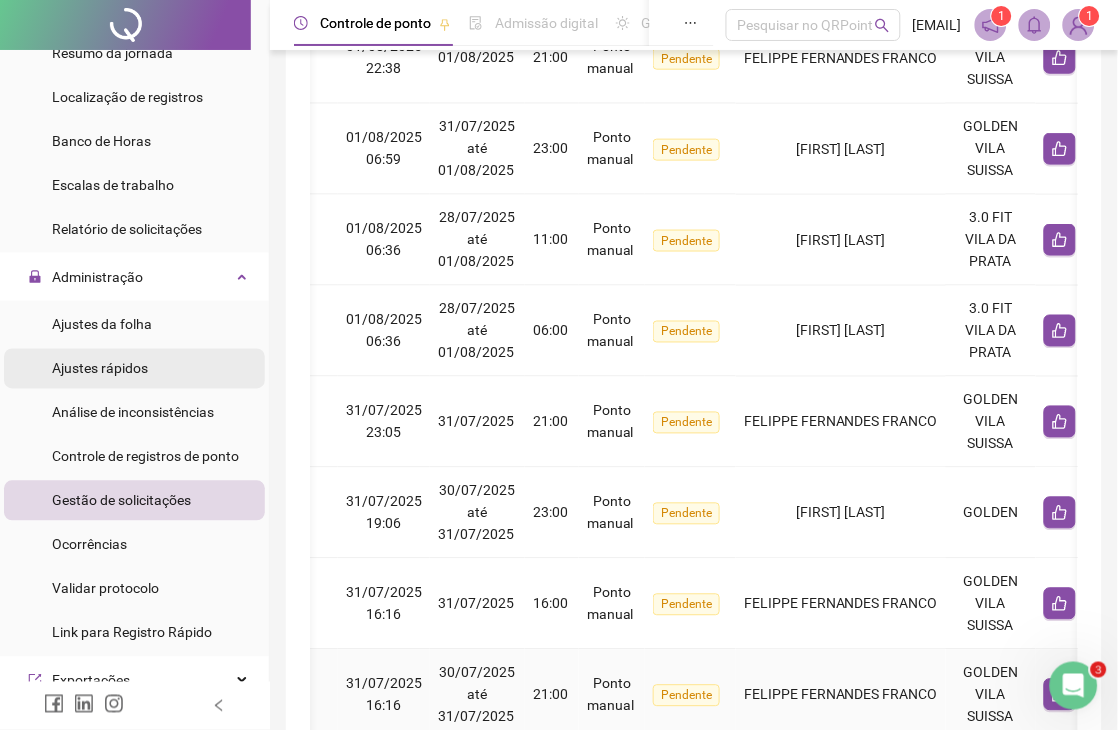 scroll, scrollTop: 491, scrollLeft: 0, axis: vertical 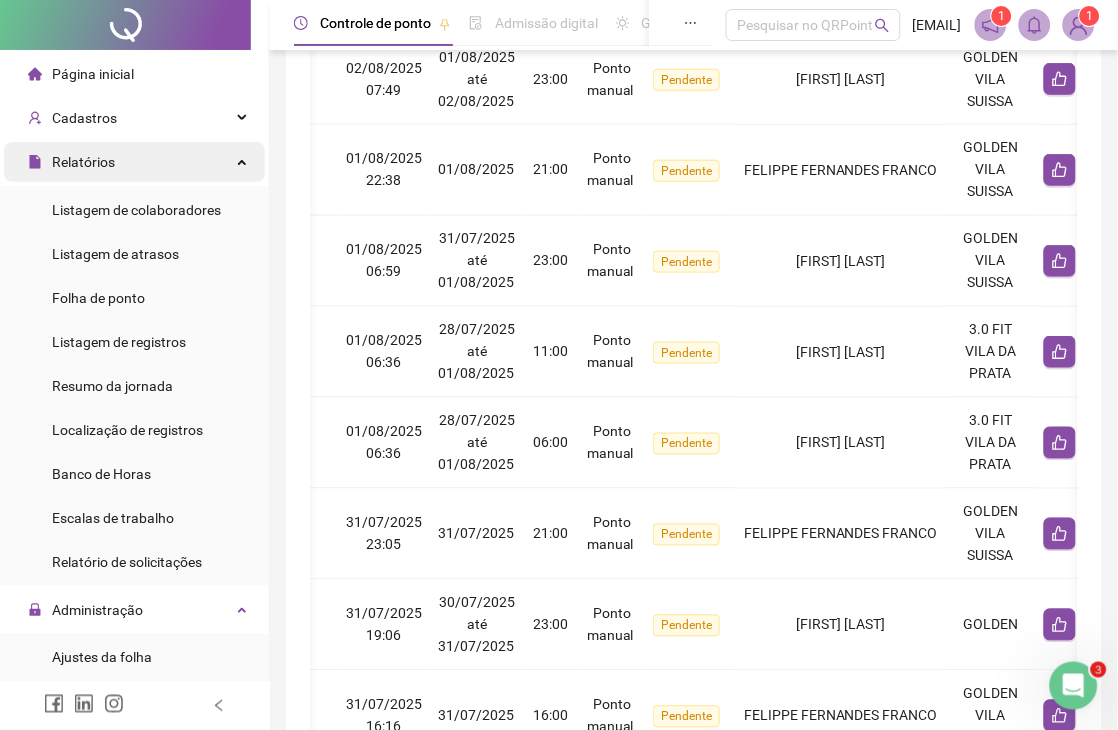click on "Relatórios" at bounding box center [83, 162] 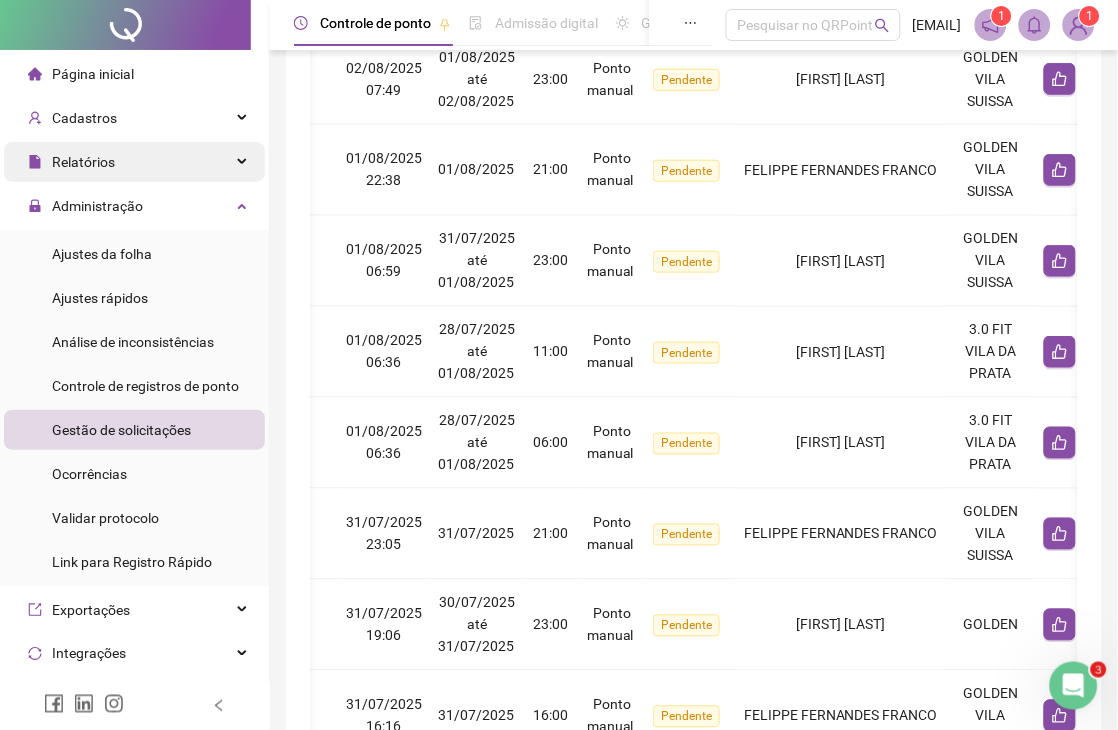 click on "Relatórios" at bounding box center (83, 162) 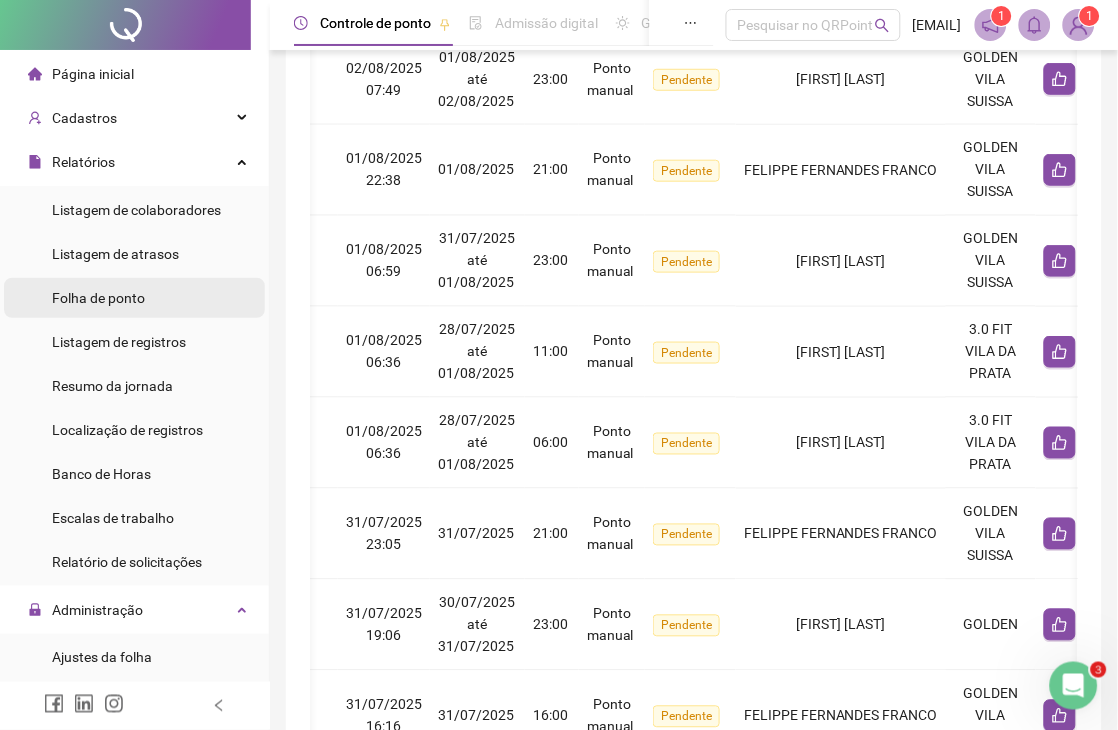 click on "Folha de ponto" at bounding box center (98, 298) 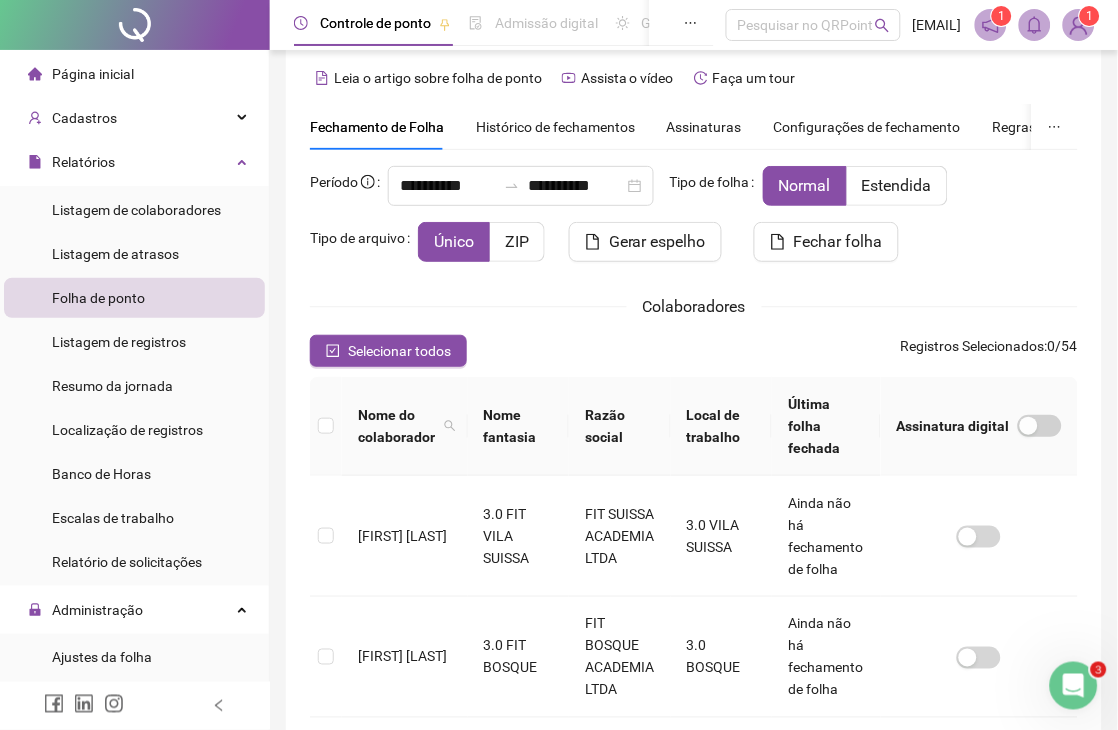 scroll, scrollTop: 78, scrollLeft: 0, axis: vertical 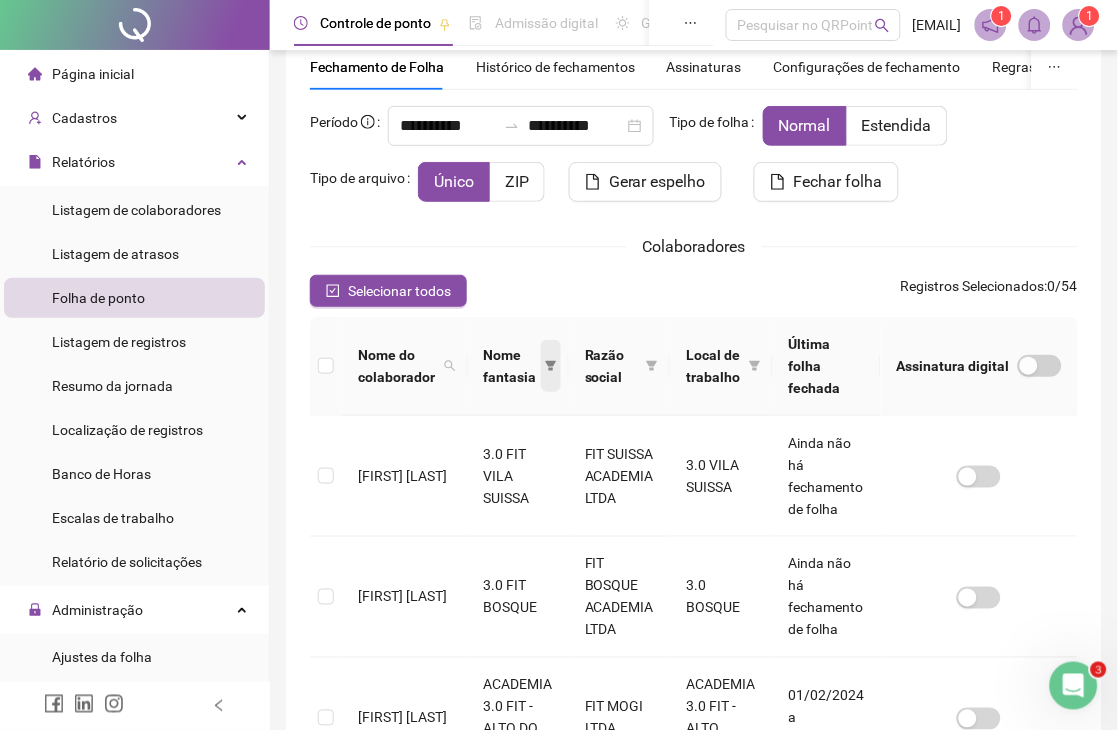click 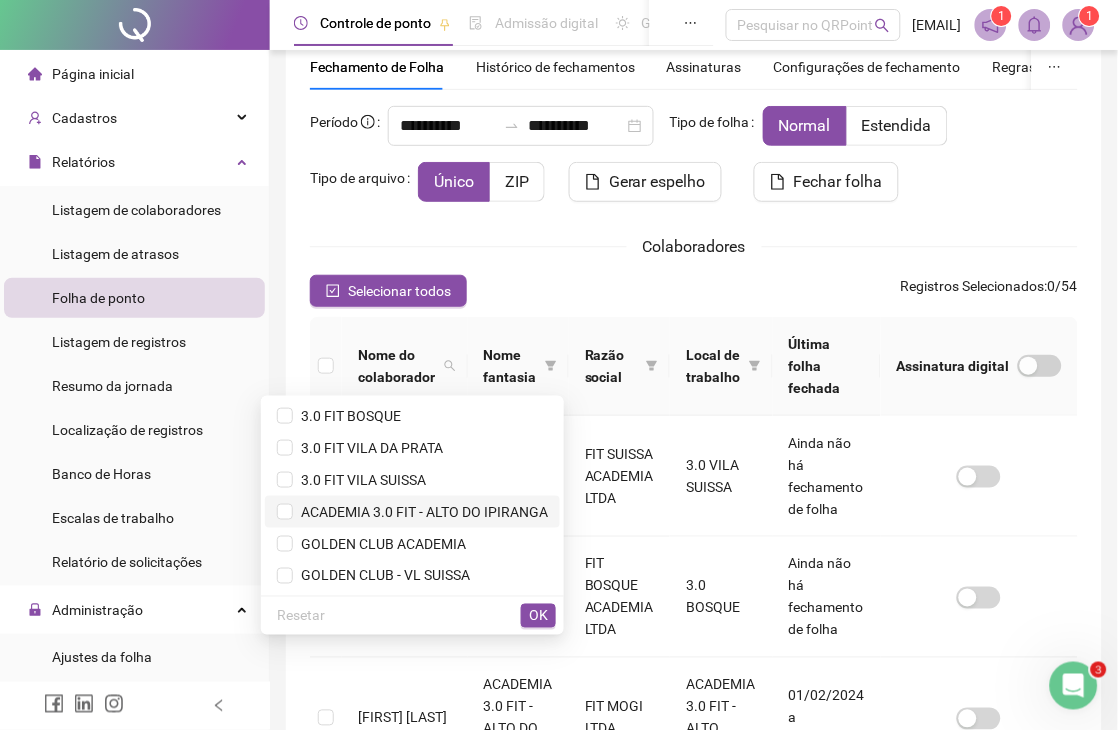 click on "ACADEMIA 3.0 FIT - ALTO DO IPIRANGA" at bounding box center [420, 512] 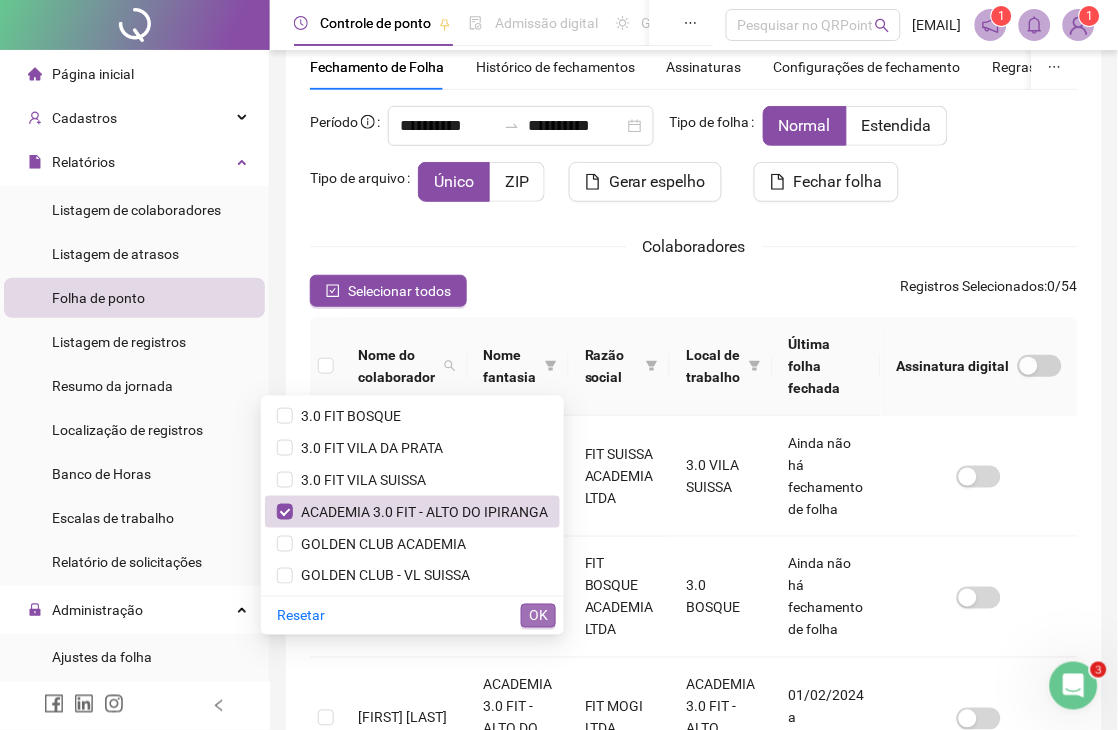 click on "OK" at bounding box center (538, 616) 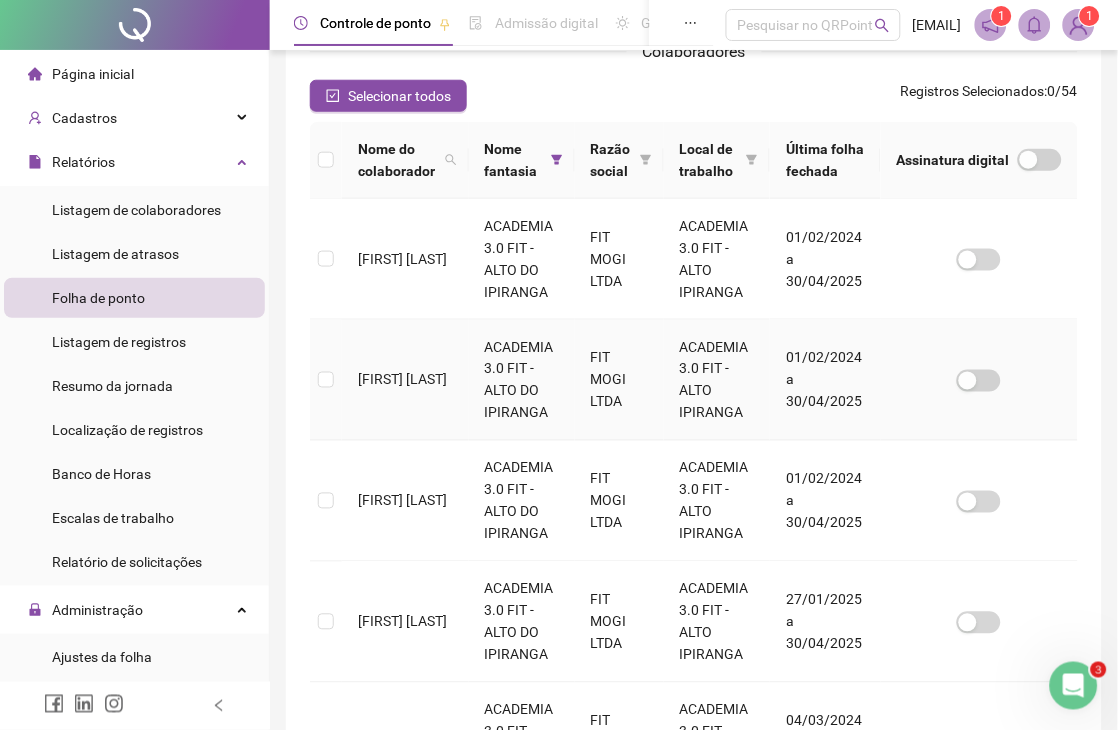 scroll, scrollTop: 301, scrollLeft: 0, axis: vertical 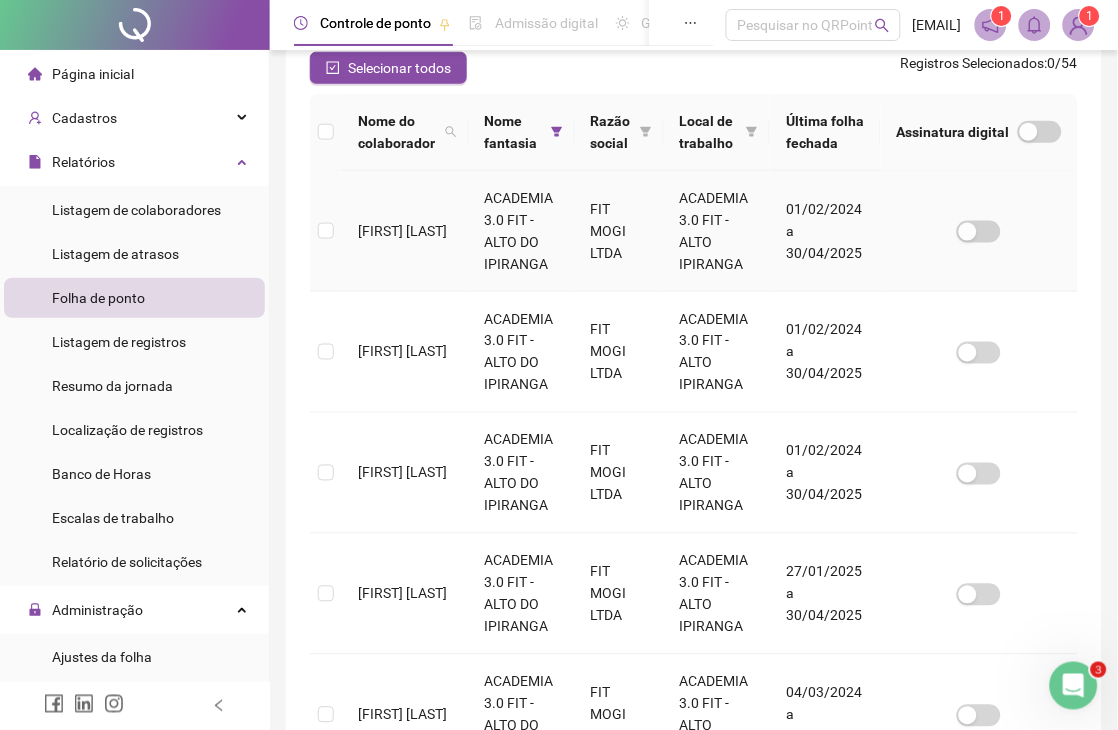 click on "[FIRST] [LAST]" at bounding box center [405, 231] 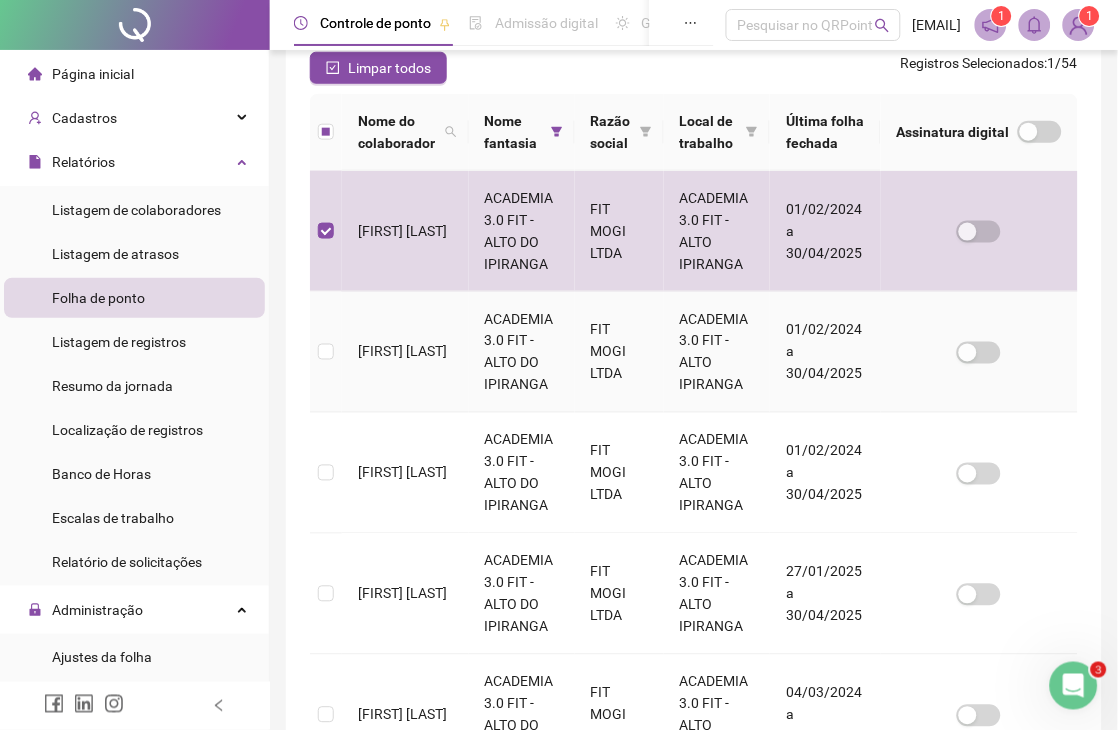 click on "[FIRST] [LAST]" at bounding box center (405, 352) 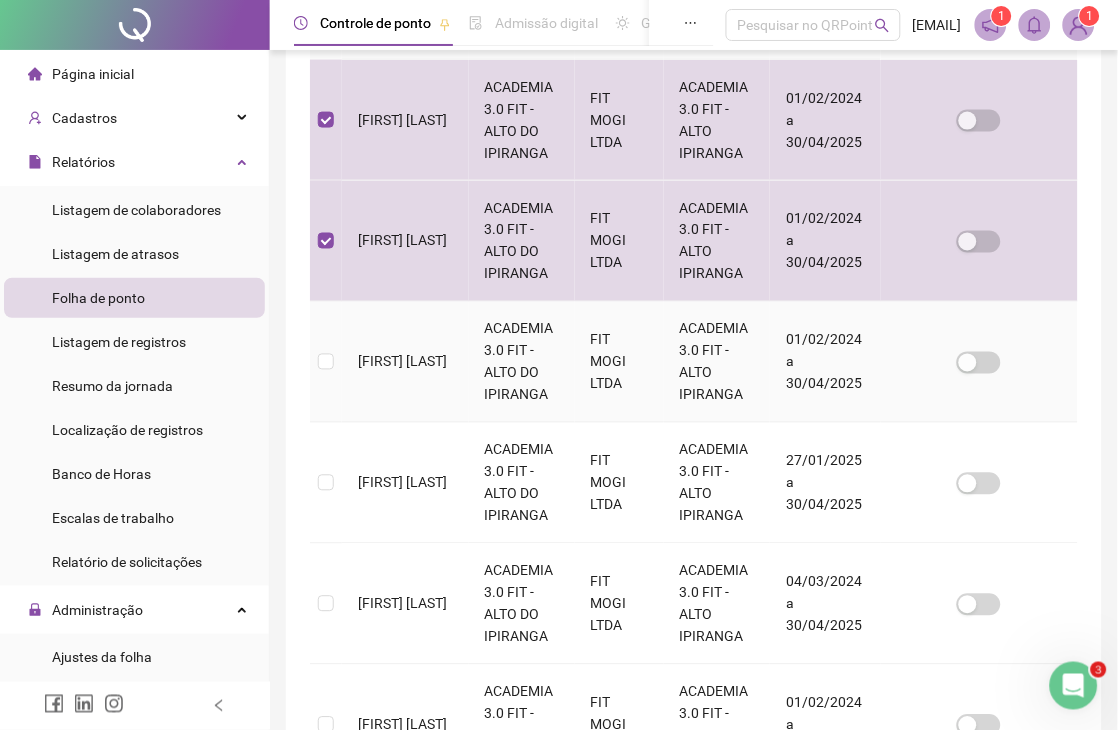 scroll, scrollTop: 523, scrollLeft: 0, axis: vertical 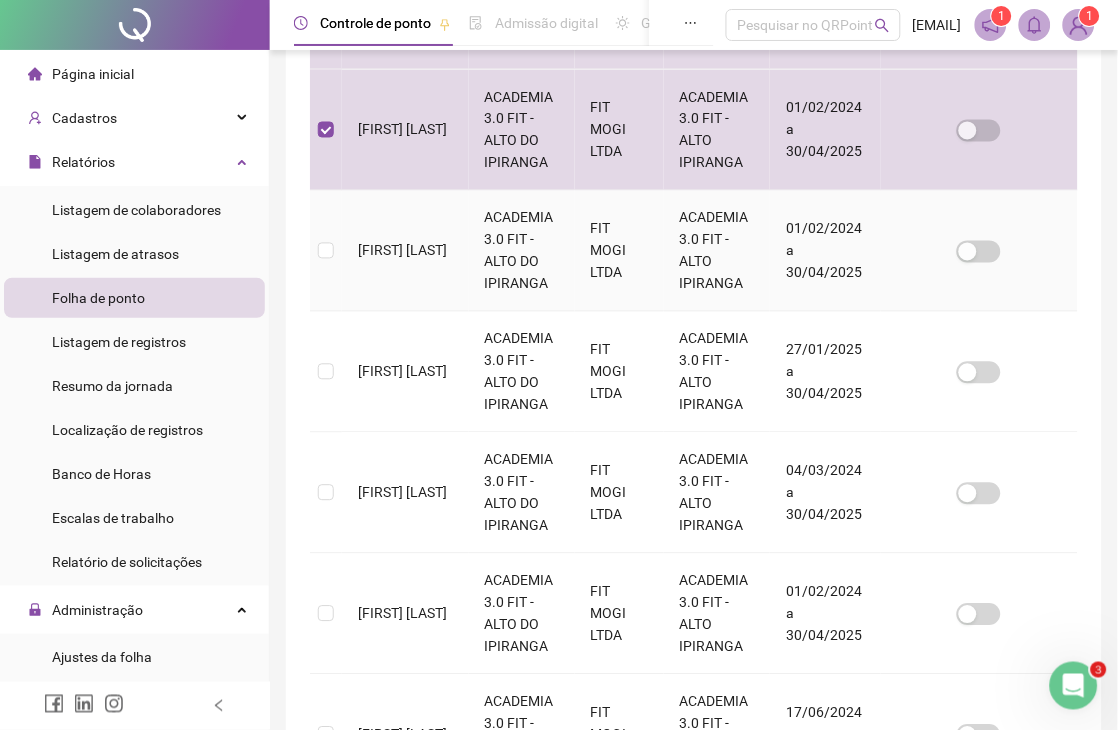 click on "[FIRST] [LAST]" at bounding box center (402, 251) 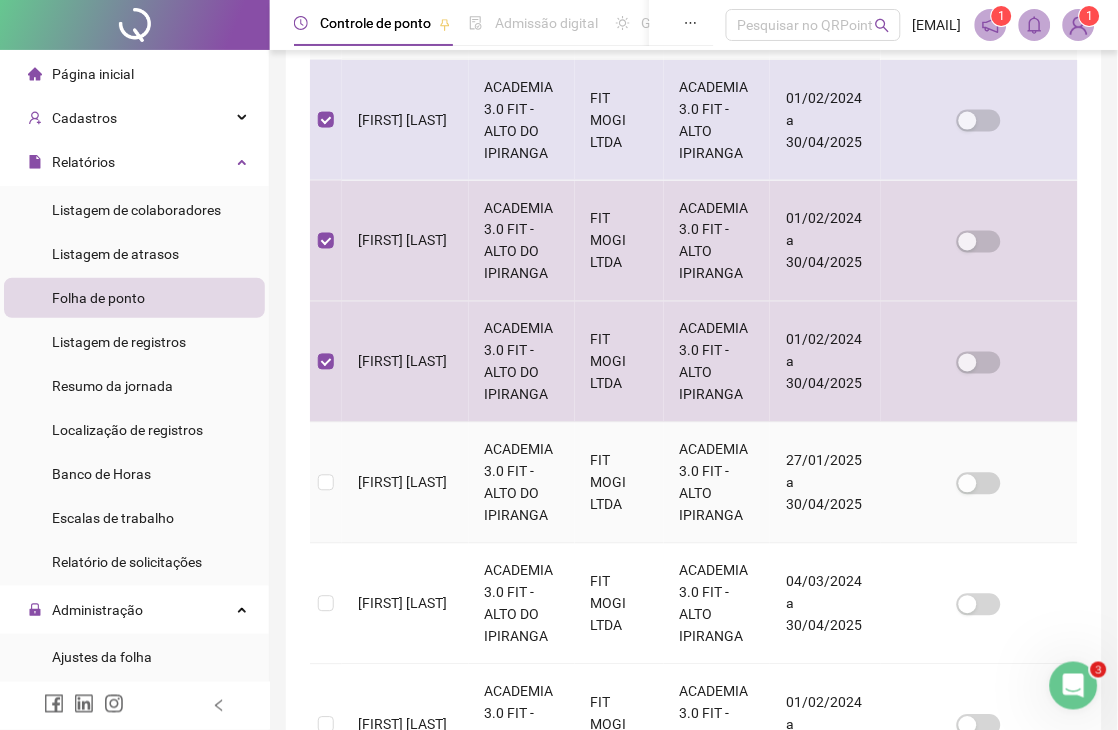 click on "[FIRST] [LAST]" at bounding box center (402, 483) 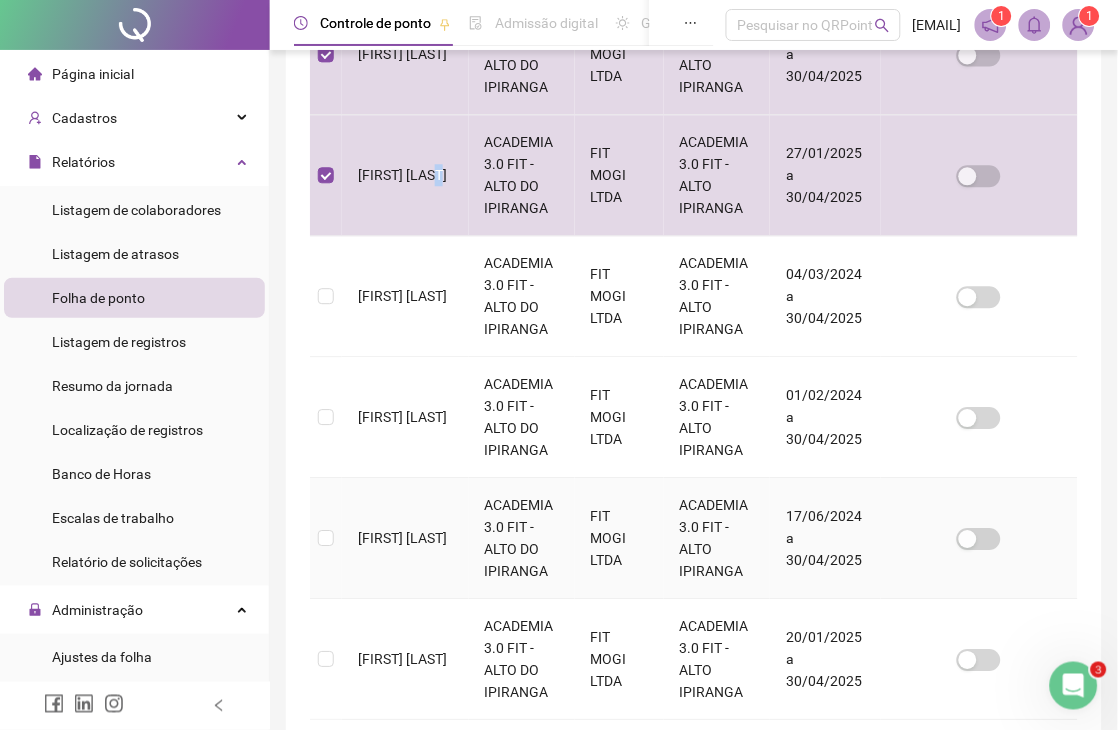 scroll, scrollTop: 745, scrollLeft: 0, axis: vertical 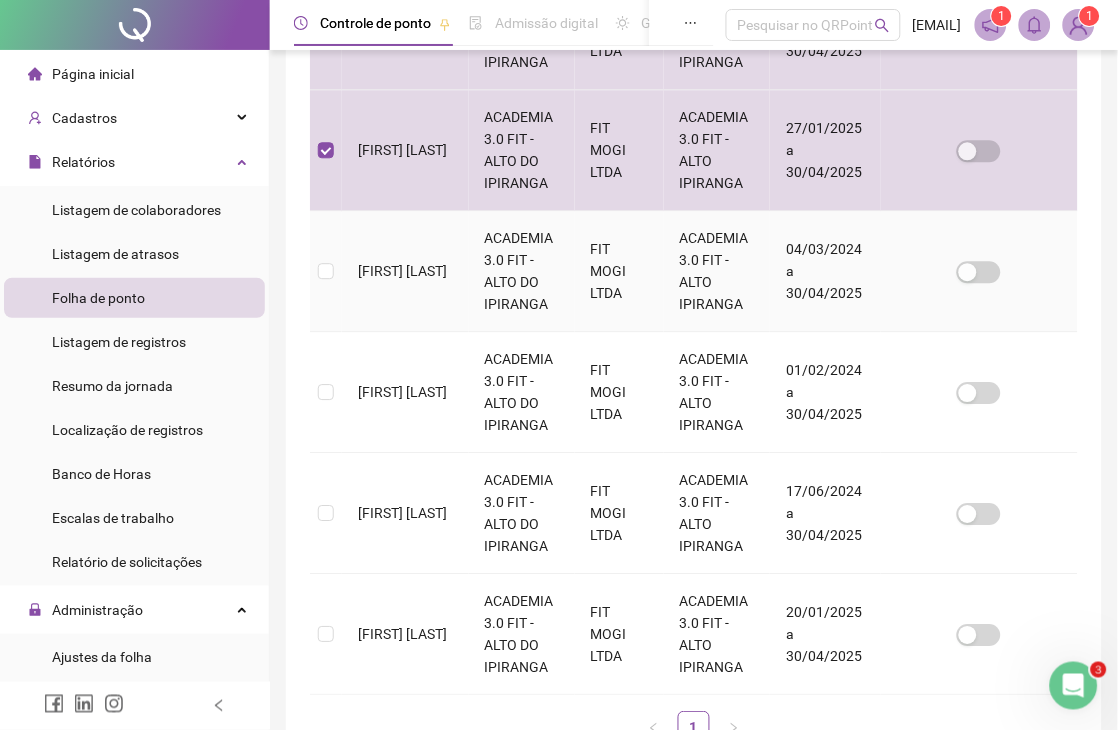 click on "[FIRST] [LAST]" at bounding box center (405, 271) 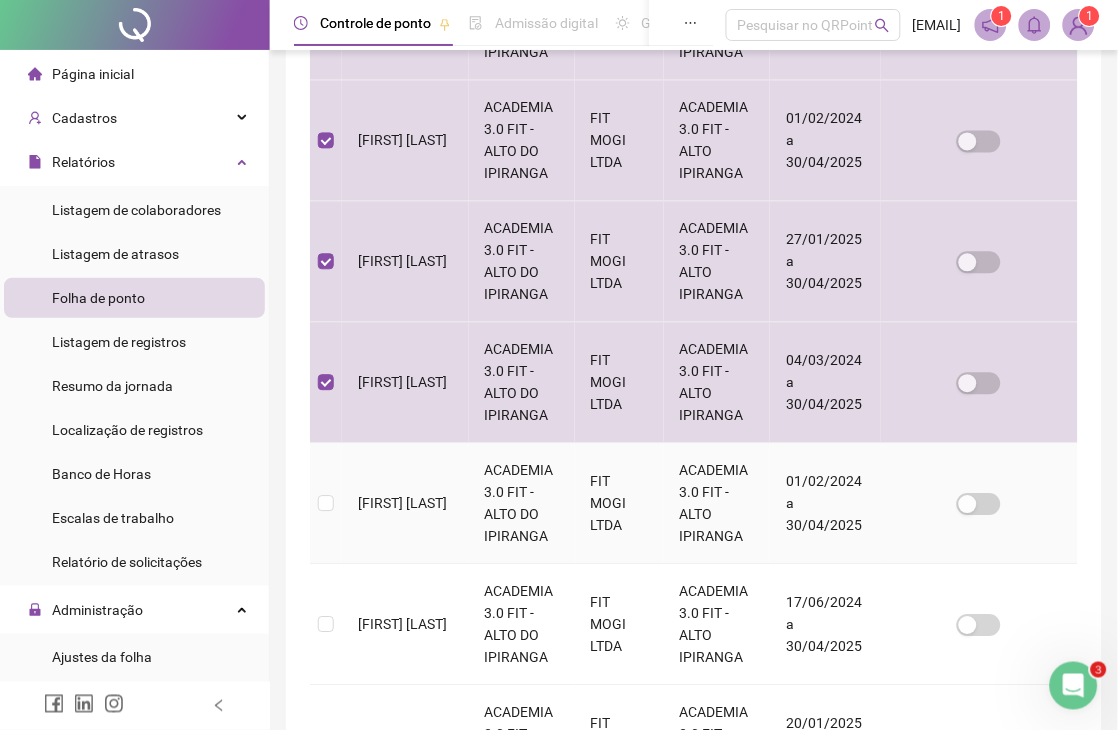 scroll, scrollTop: 906, scrollLeft: 0, axis: vertical 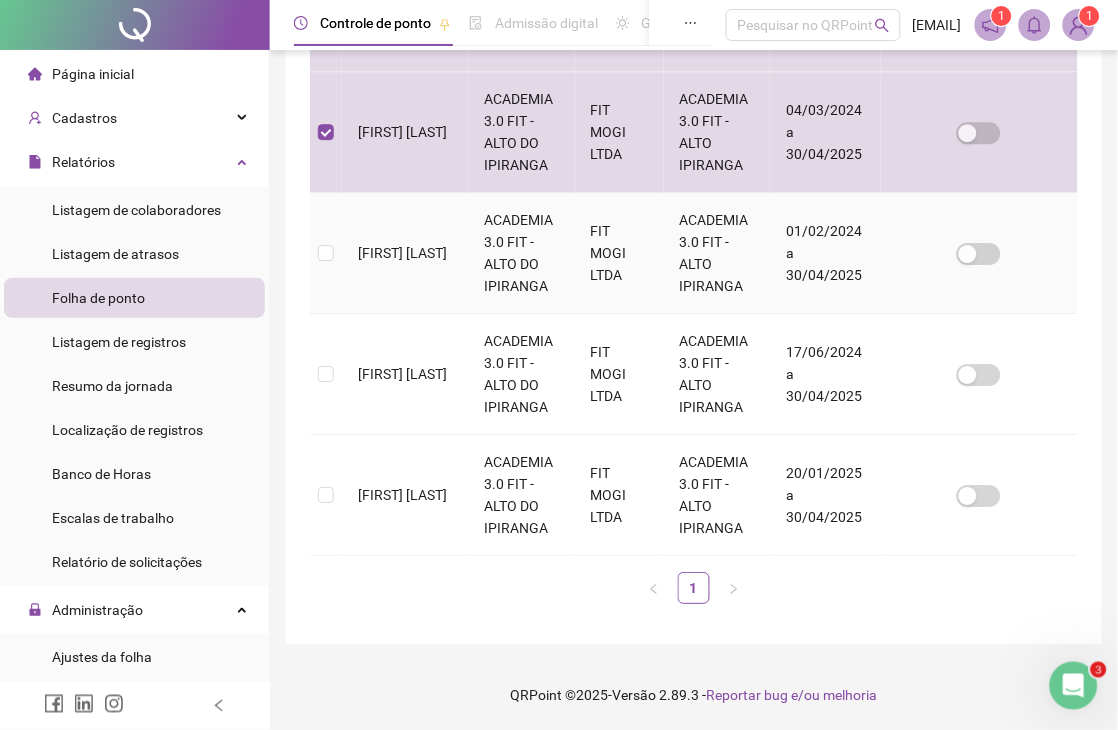 click on "[FIRST] [LAST]" at bounding box center [405, 253] 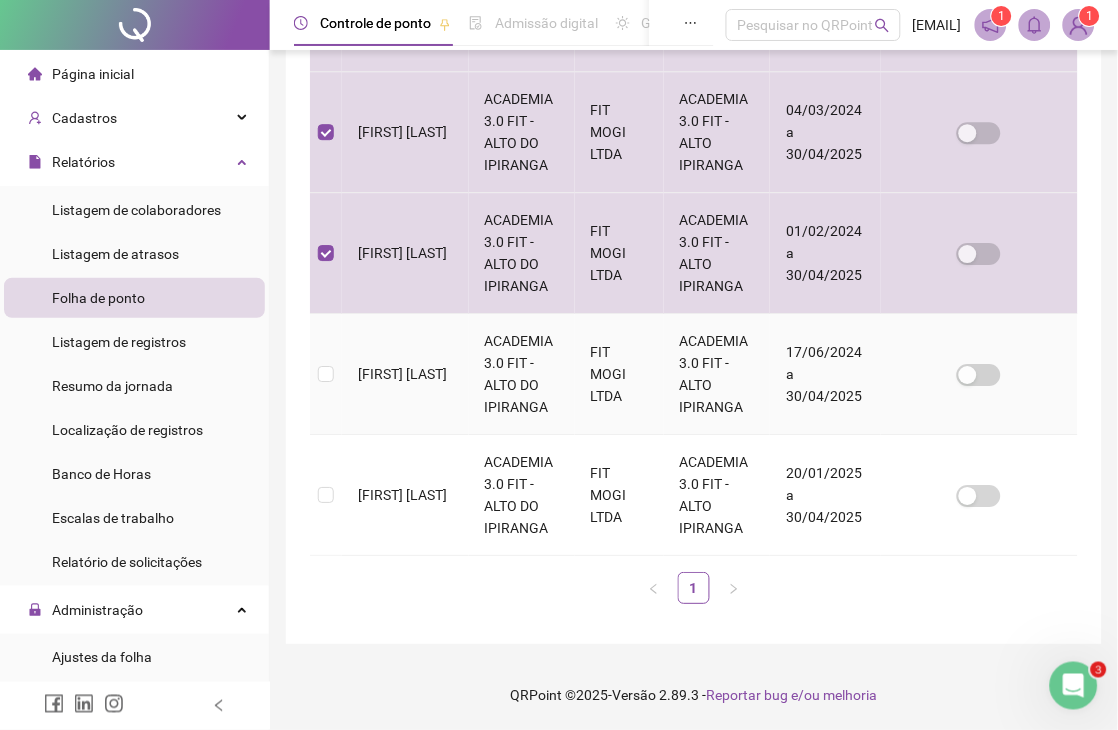 click on "[FIRST] [LAST]" at bounding box center [405, 374] 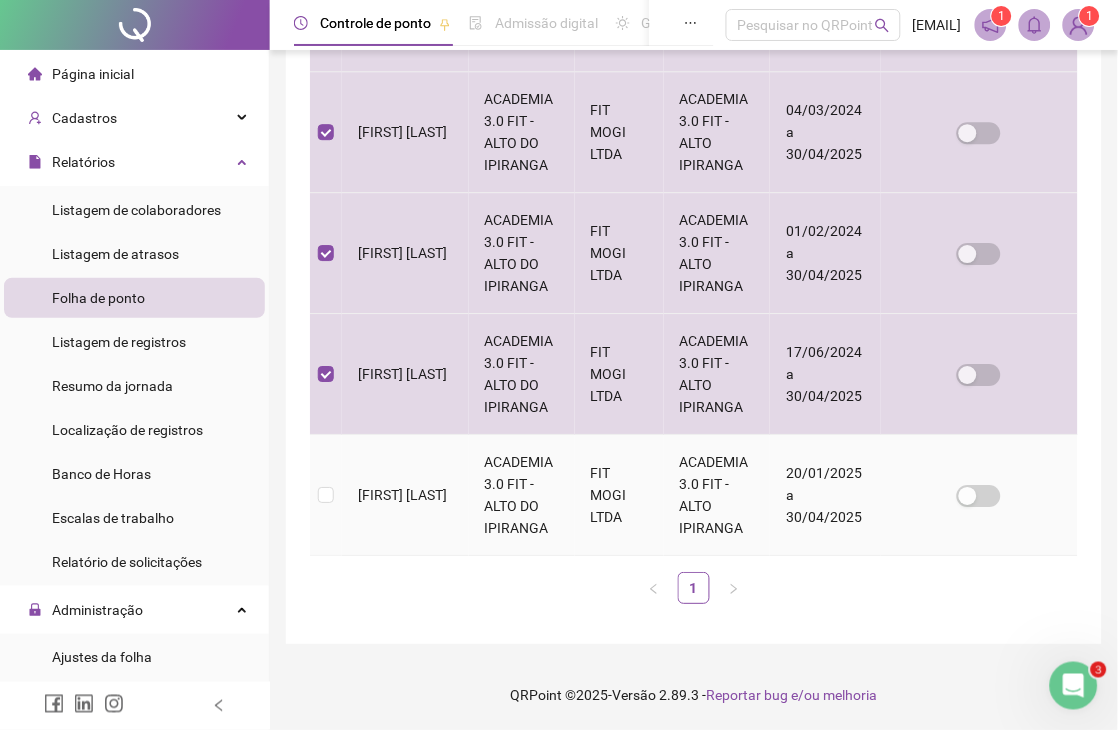 drag, startPoint x: 424, startPoint y: 512, endPoint x: 472, endPoint y: 505, distance: 48.507732 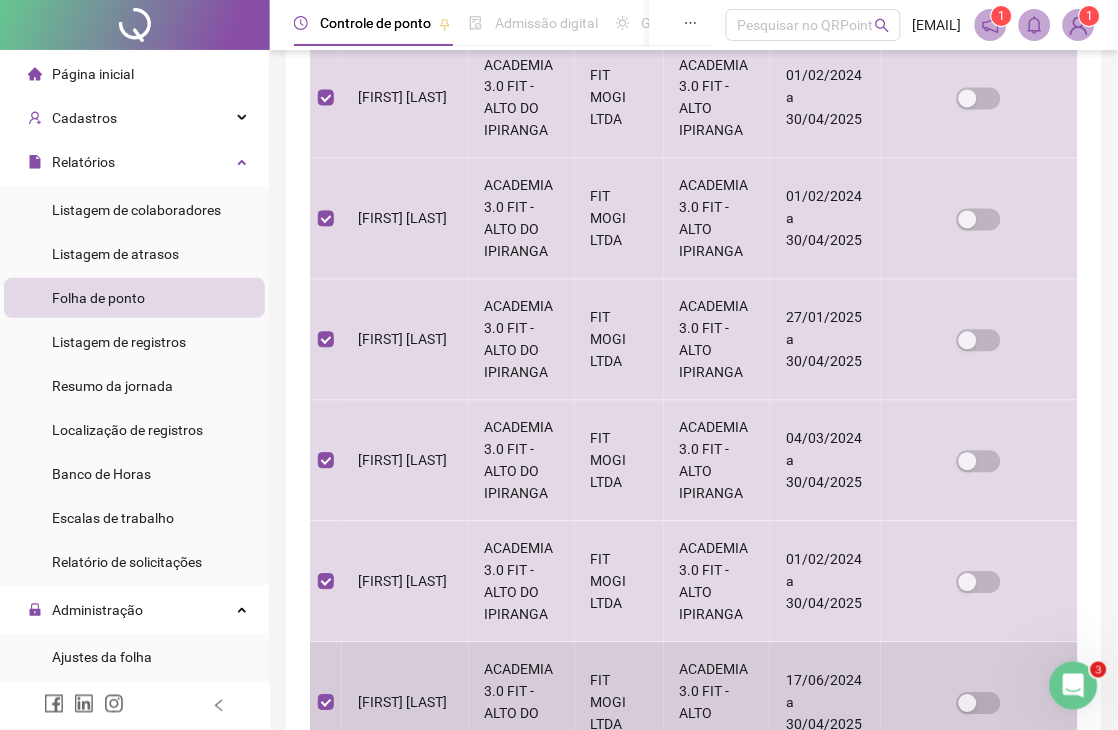 scroll, scrollTop: 906, scrollLeft: 0, axis: vertical 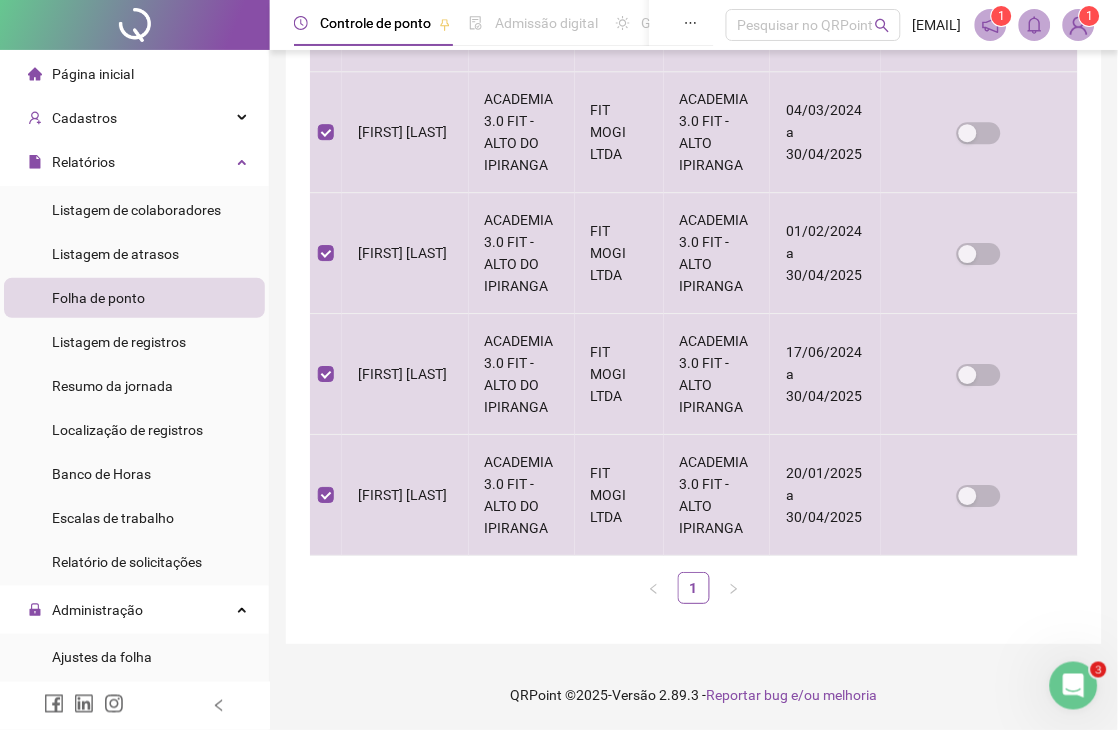 click on "1" at bounding box center [694, 588] 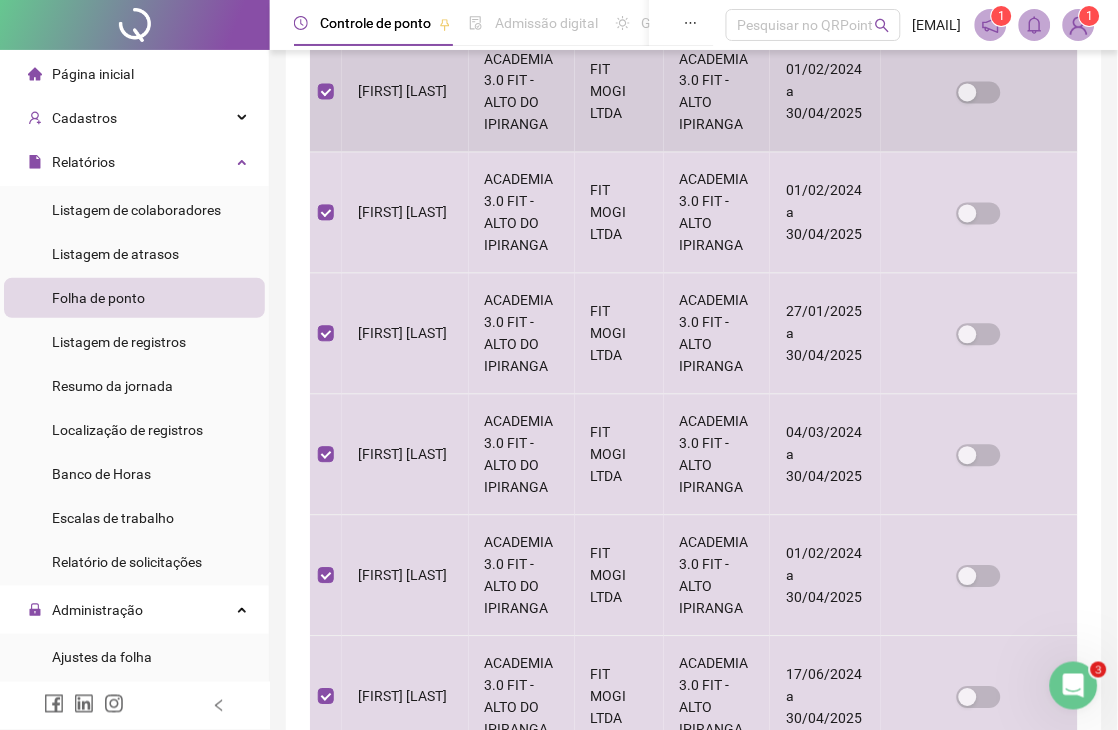 scroll, scrollTop: 0, scrollLeft: 0, axis: both 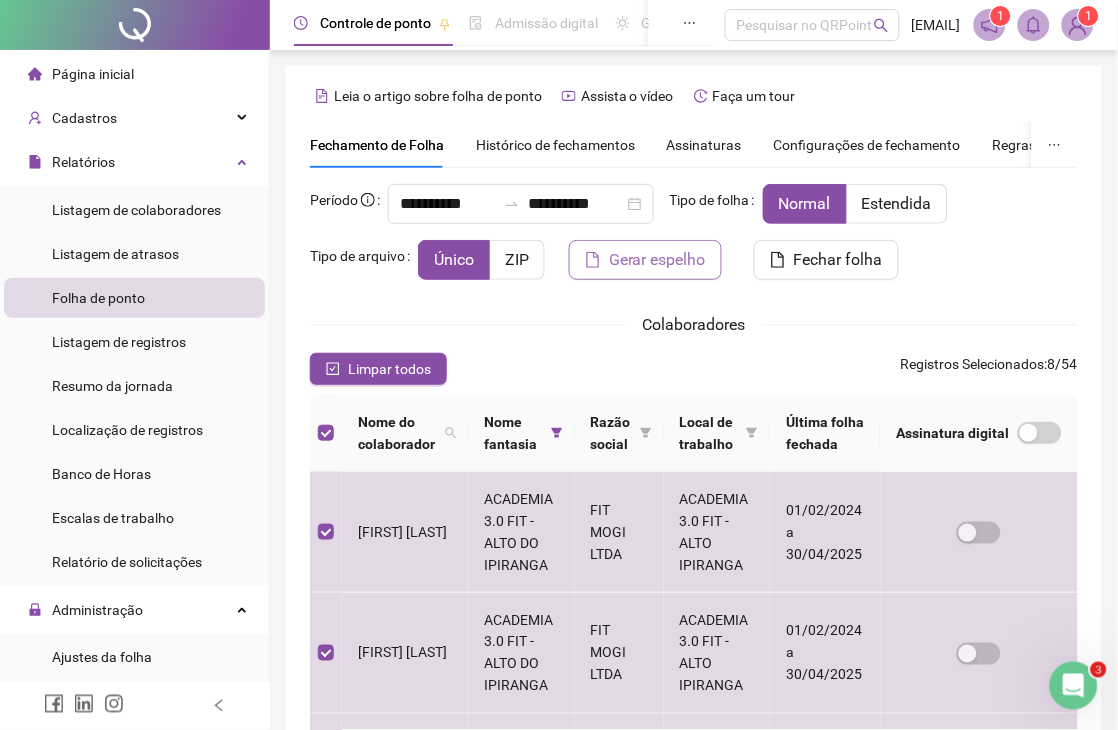 click on "Gerar espelho" at bounding box center [657, 260] 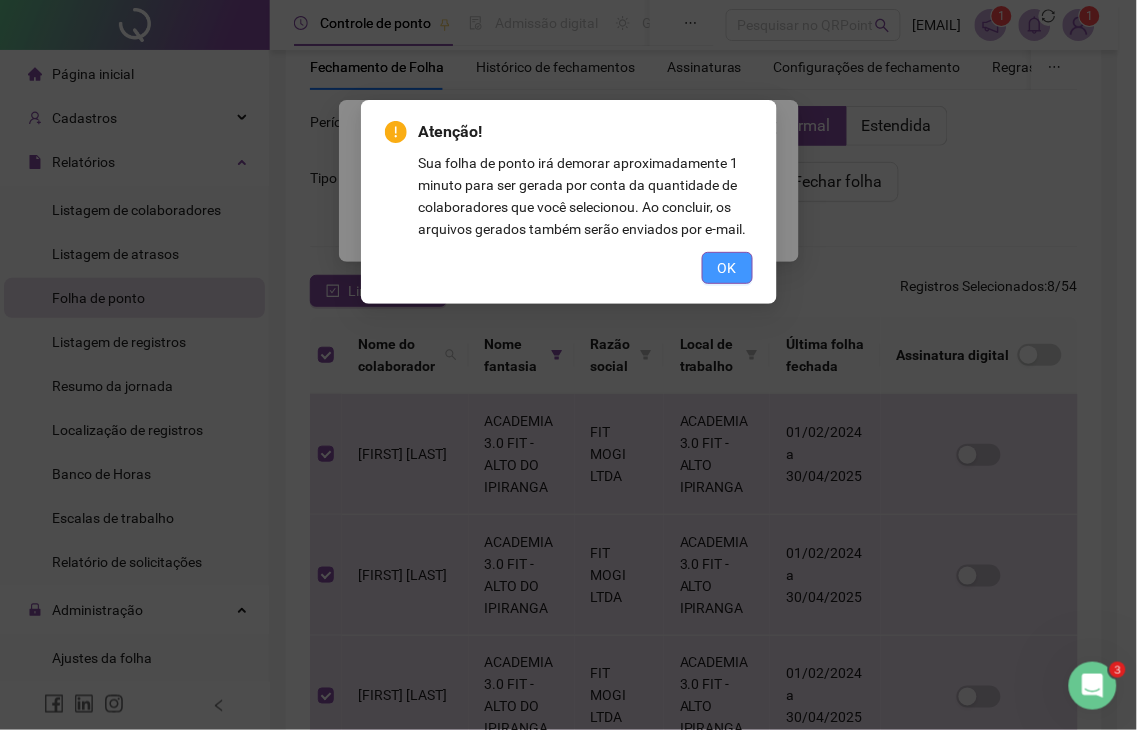 click on "OK" at bounding box center (727, 268) 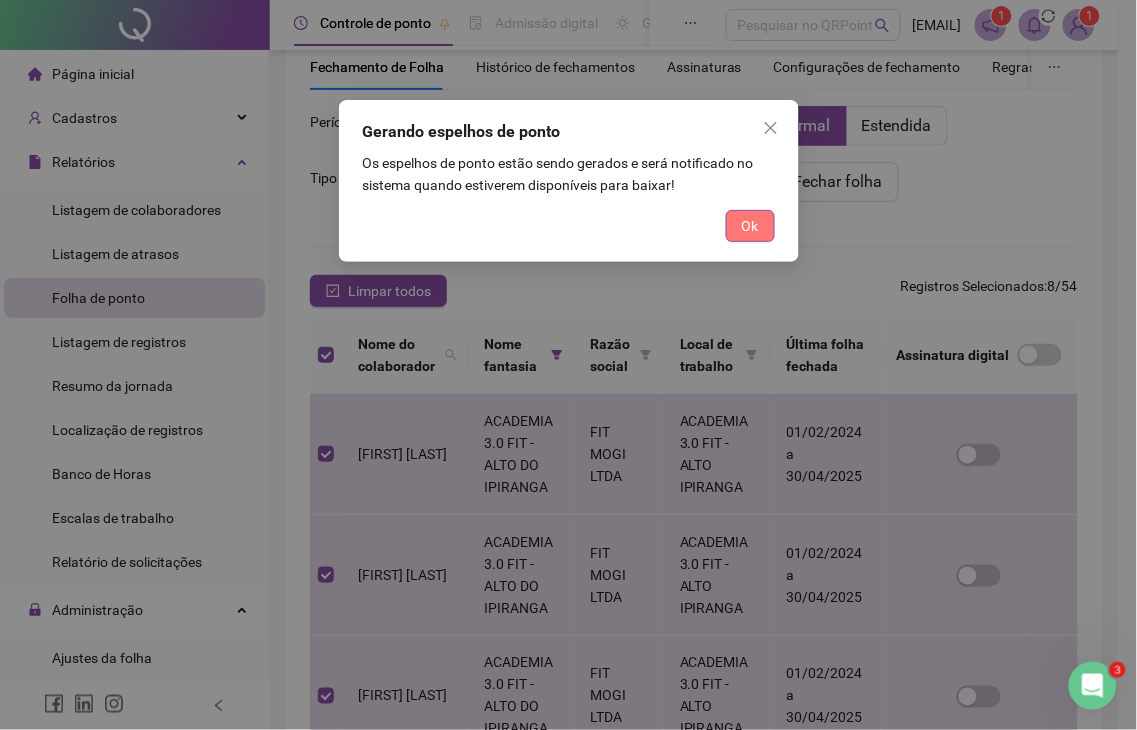 click on "Ok" at bounding box center (750, 226) 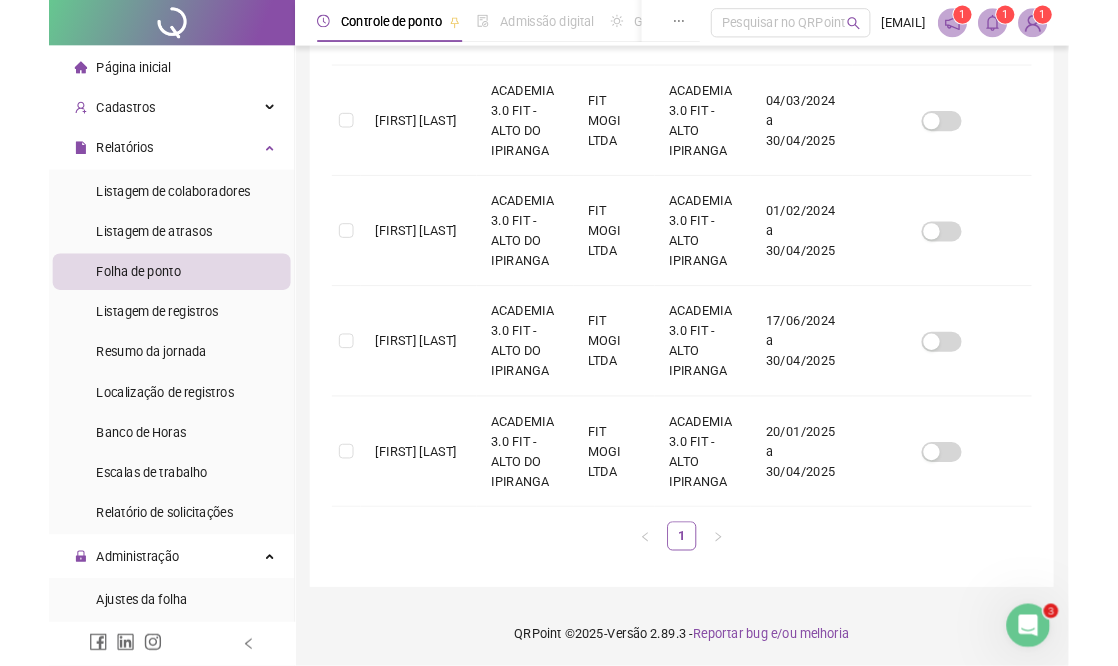 scroll, scrollTop: 78, scrollLeft: 0, axis: vertical 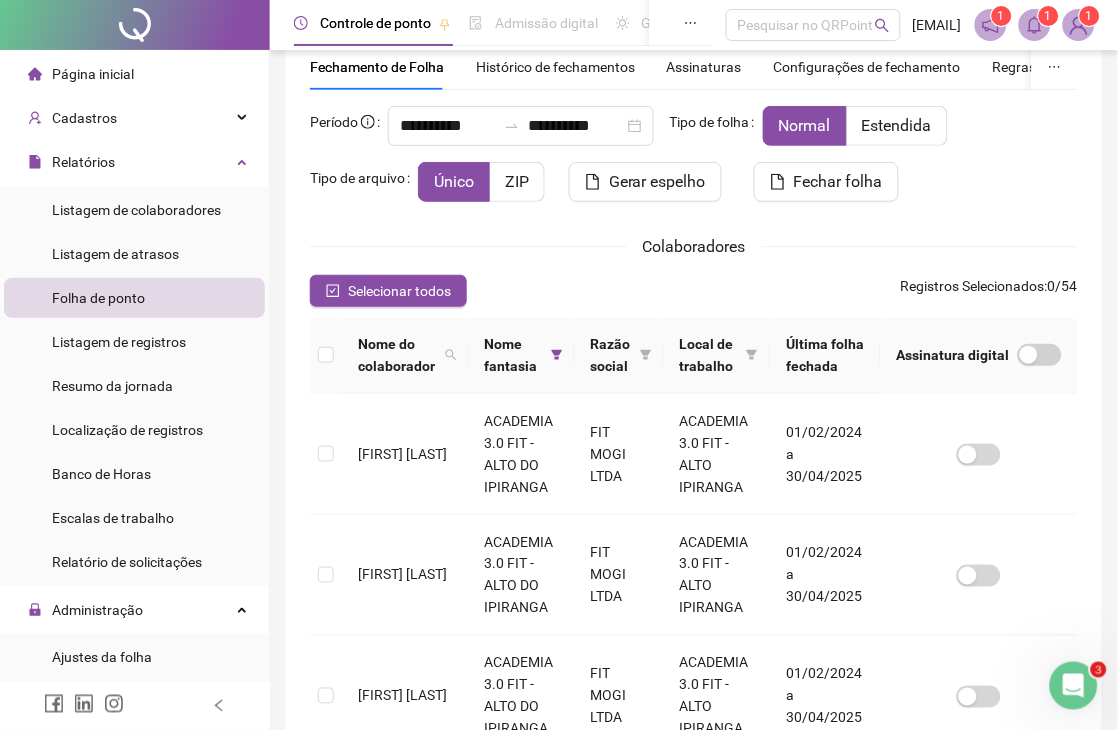 click at bounding box center [1035, 25] 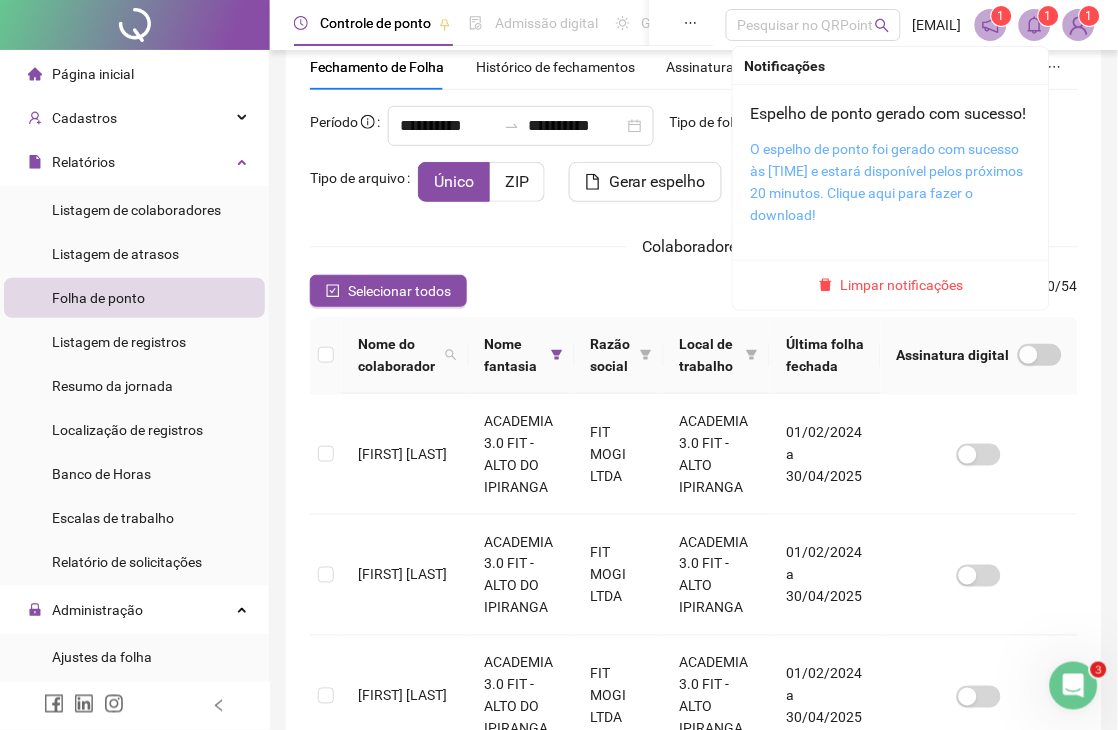 click on "O espelho de ponto foi gerado com sucesso às [TIME] e estará disponível pelos próximos 20 minutos.
Clique aqui para fazer o download!" at bounding box center (887, 182) 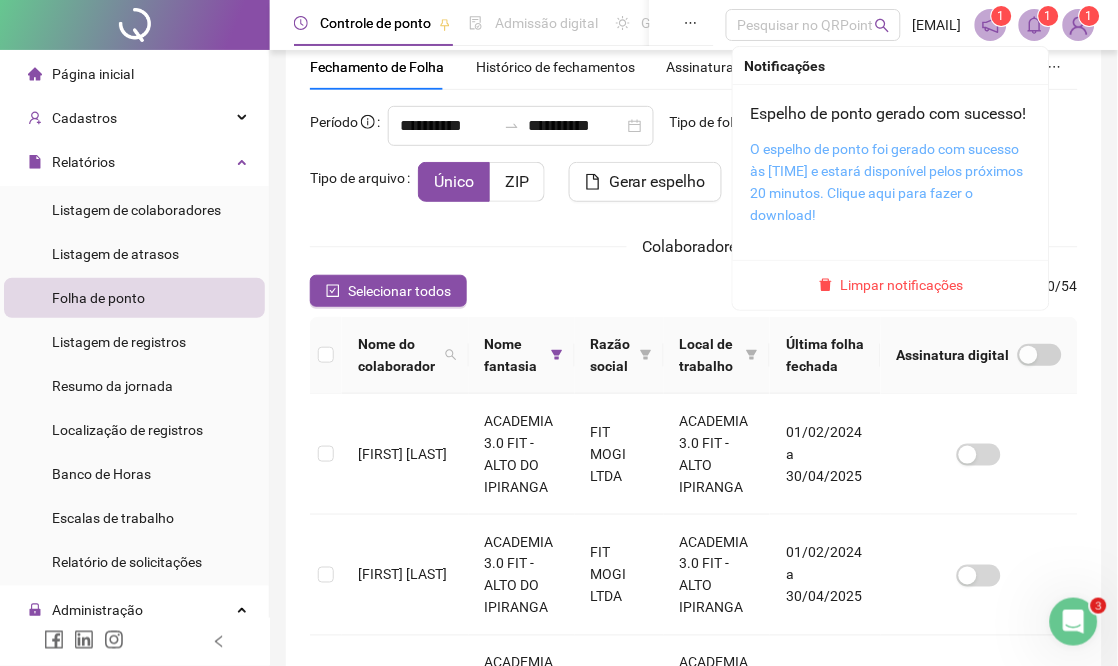 click on "O espelho de ponto foi gerado com sucesso às [TIME] e estará disponível pelos próximos 20 minutos.
Clique aqui para fazer o download!" at bounding box center (887, 182) 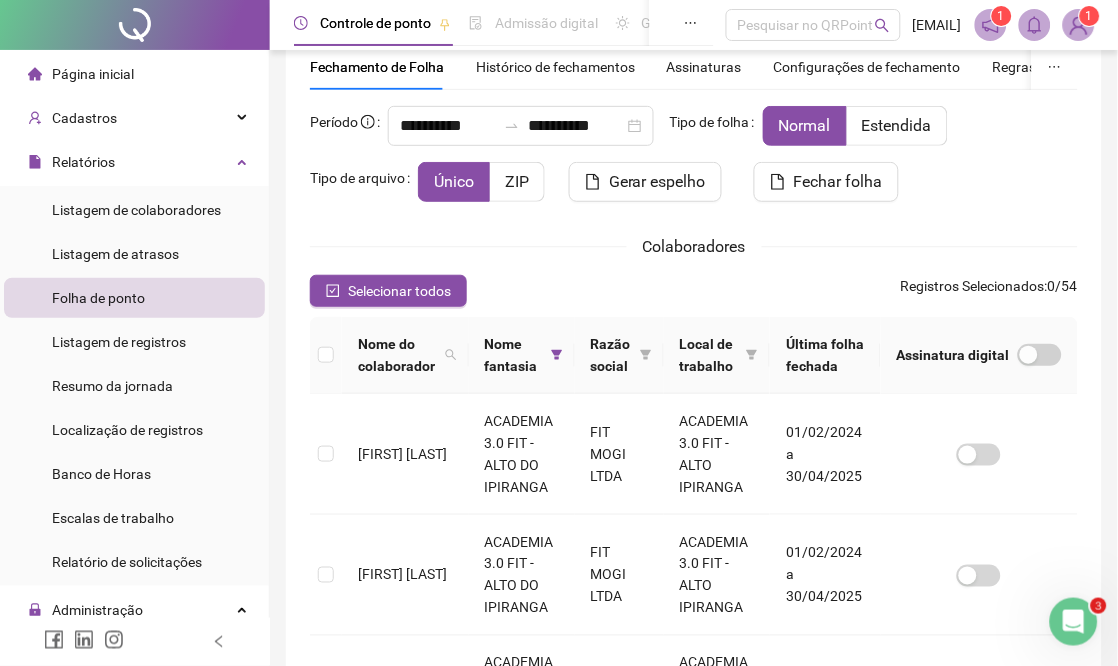 scroll, scrollTop: 111, scrollLeft: 0, axis: vertical 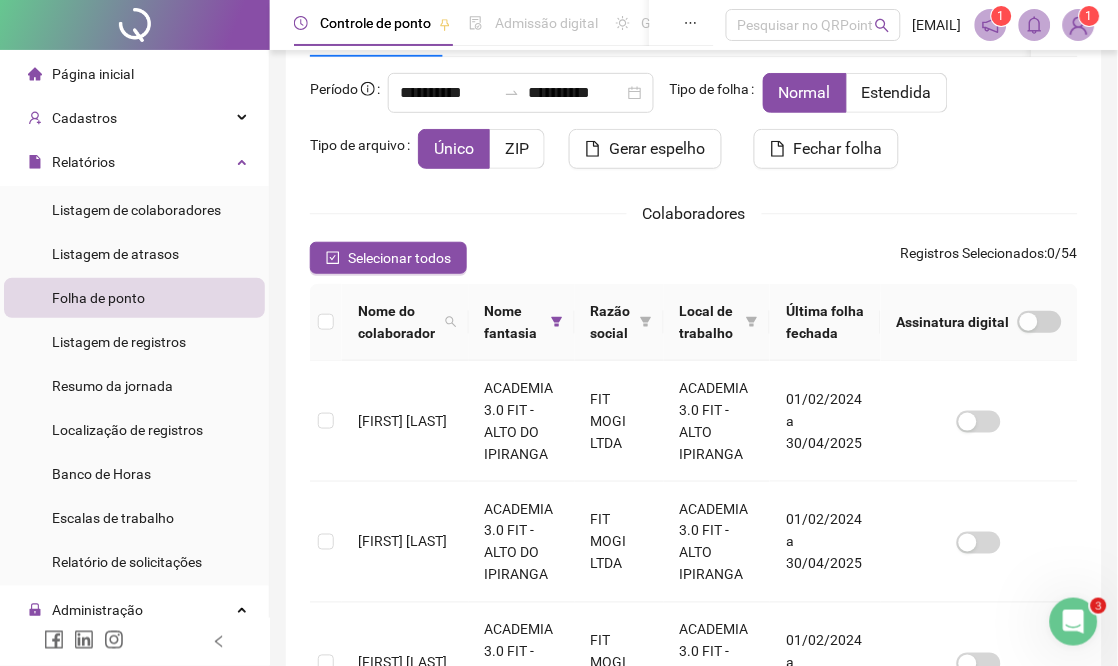 click 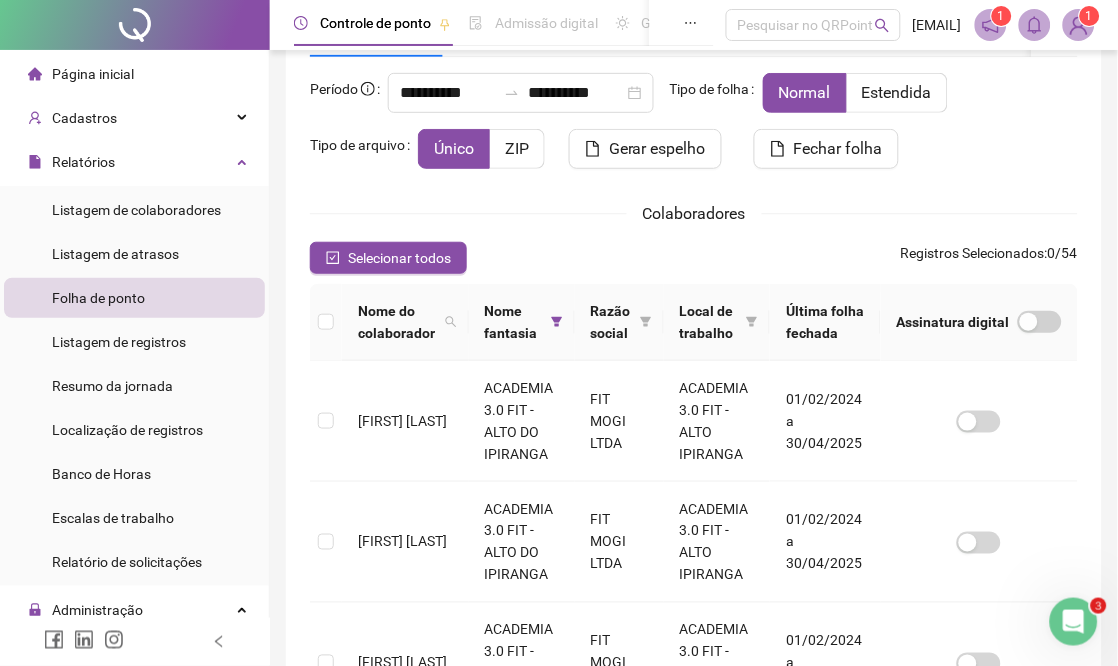 click 